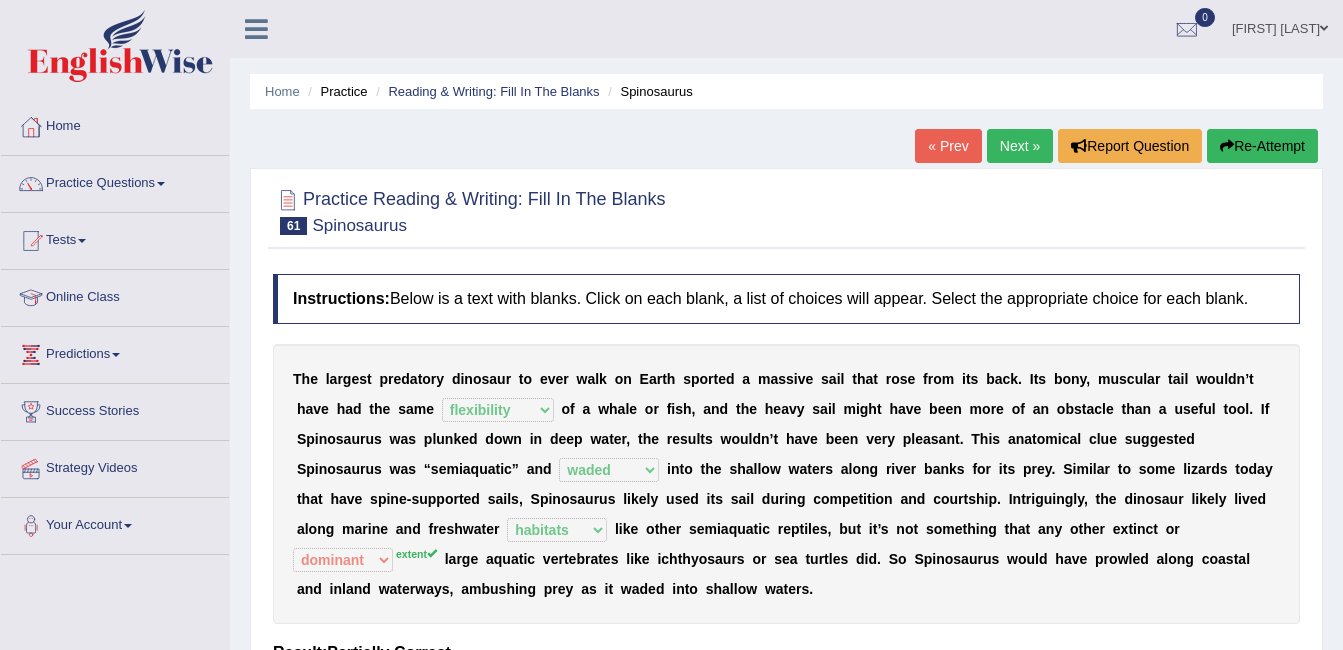 select on "flexibility" 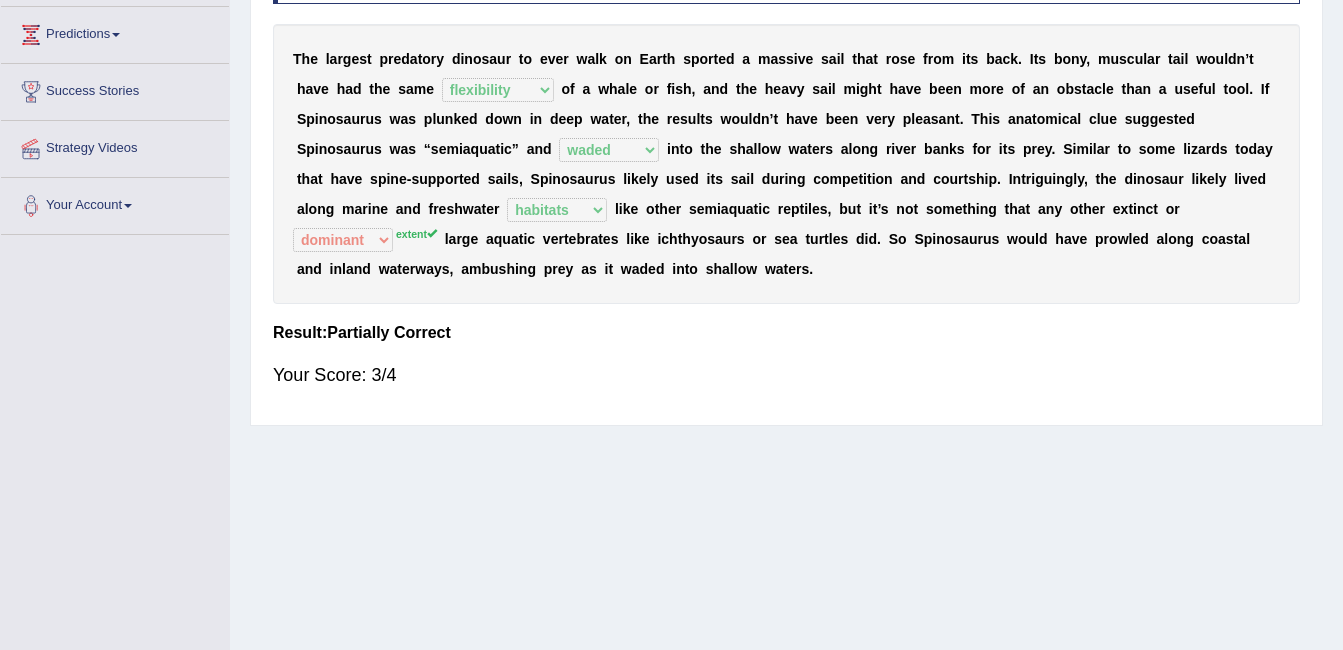 scroll, scrollTop: 0, scrollLeft: 0, axis: both 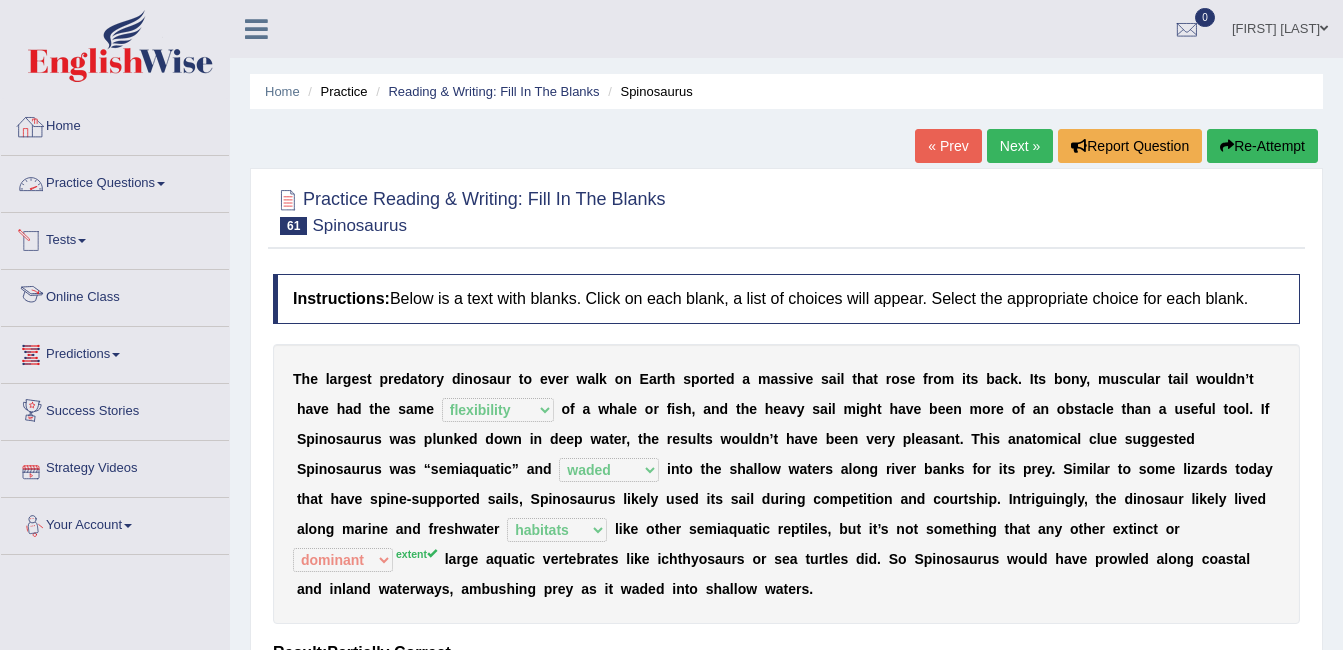 click on "Home" at bounding box center [115, 124] 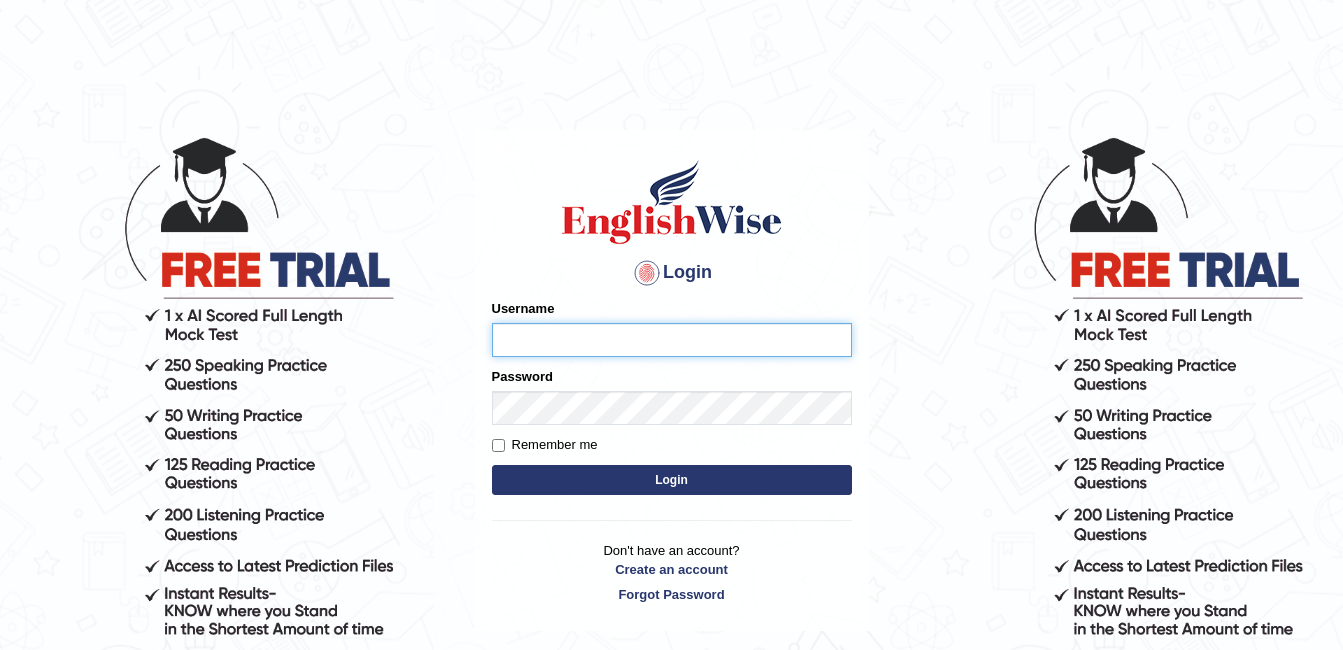 scroll, scrollTop: 0, scrollLeft: 0, axis: both 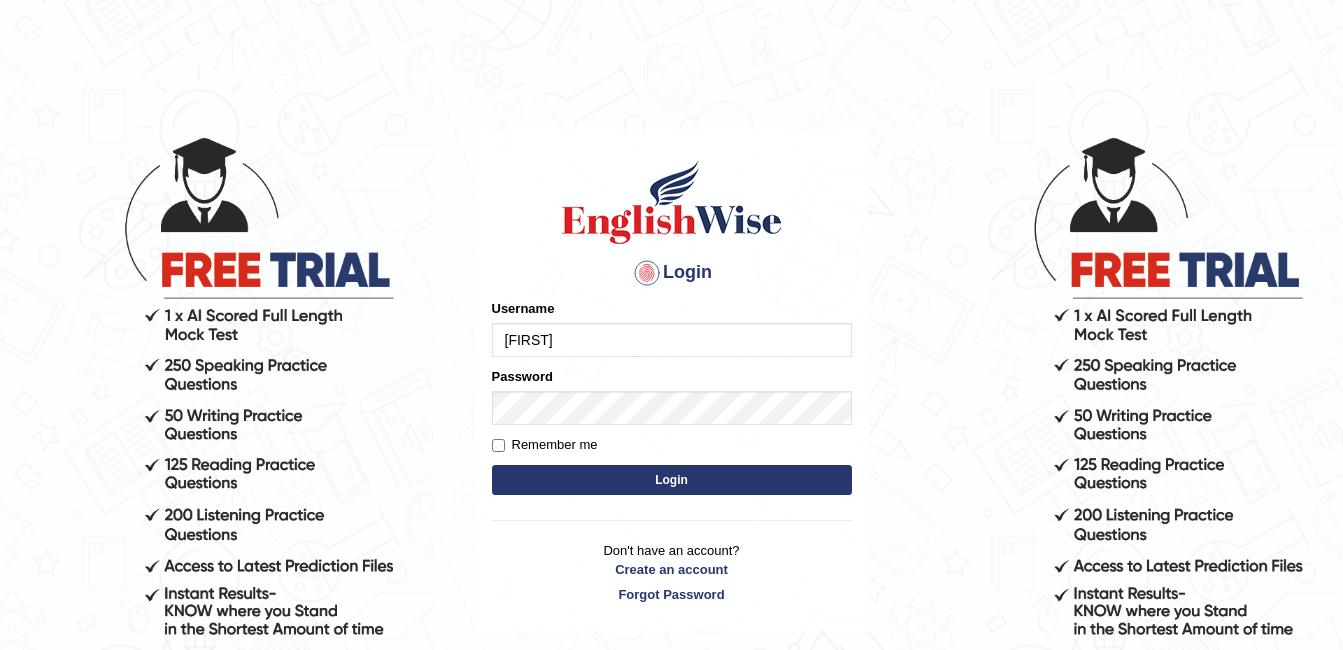 click on "Remember me" at bounding box center (498, 445) 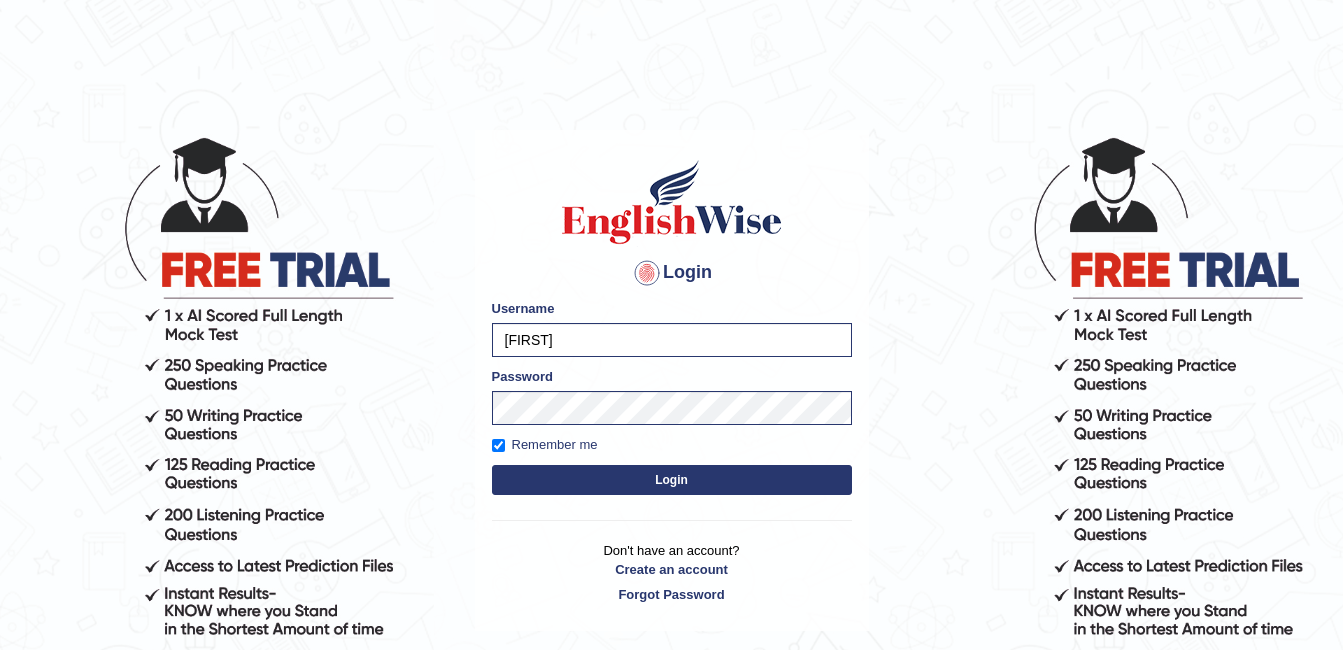 click on "Login" at bounding box center (672, 480) 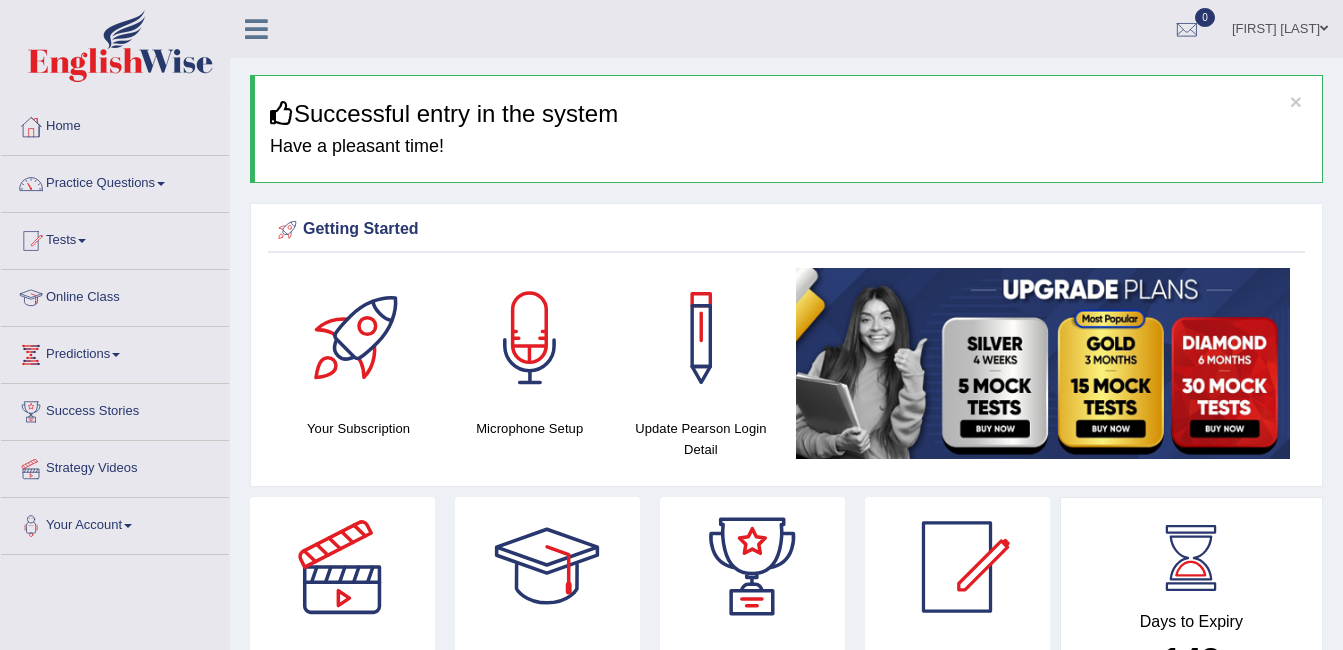 scroll, scrollTop: 0, scrollLeft: 0, axis: both 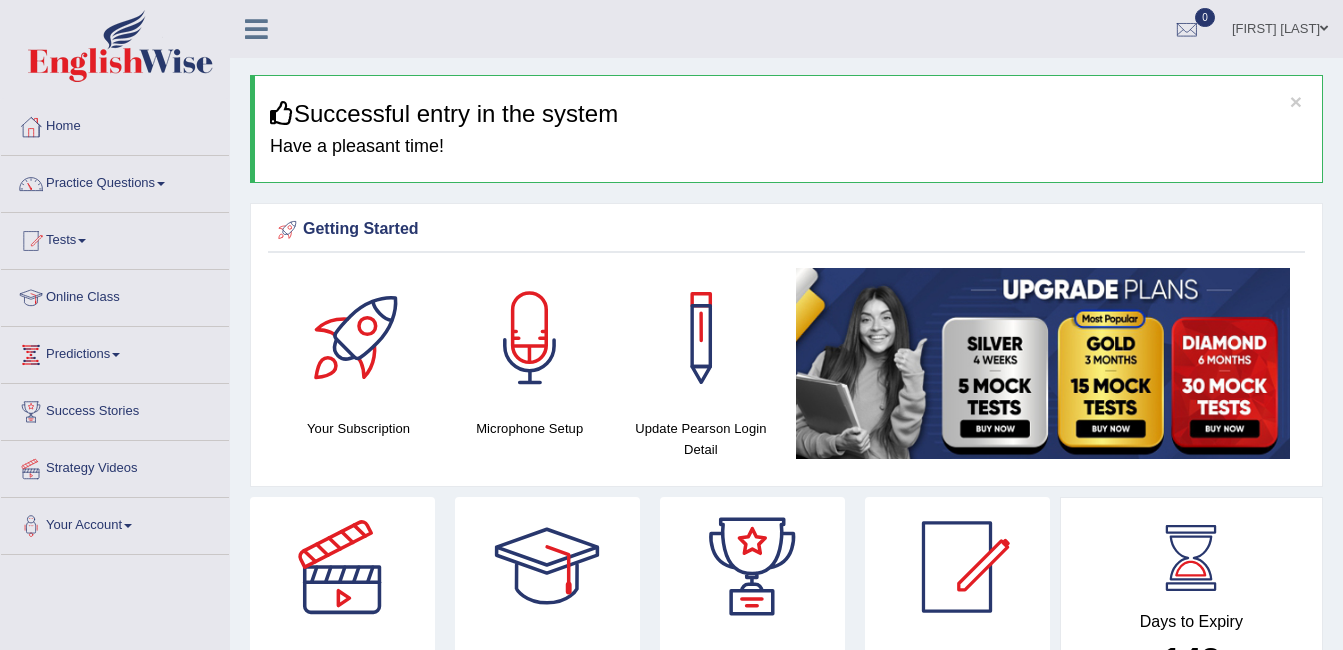 click on "Online Class" at bounding box center [115, 295] 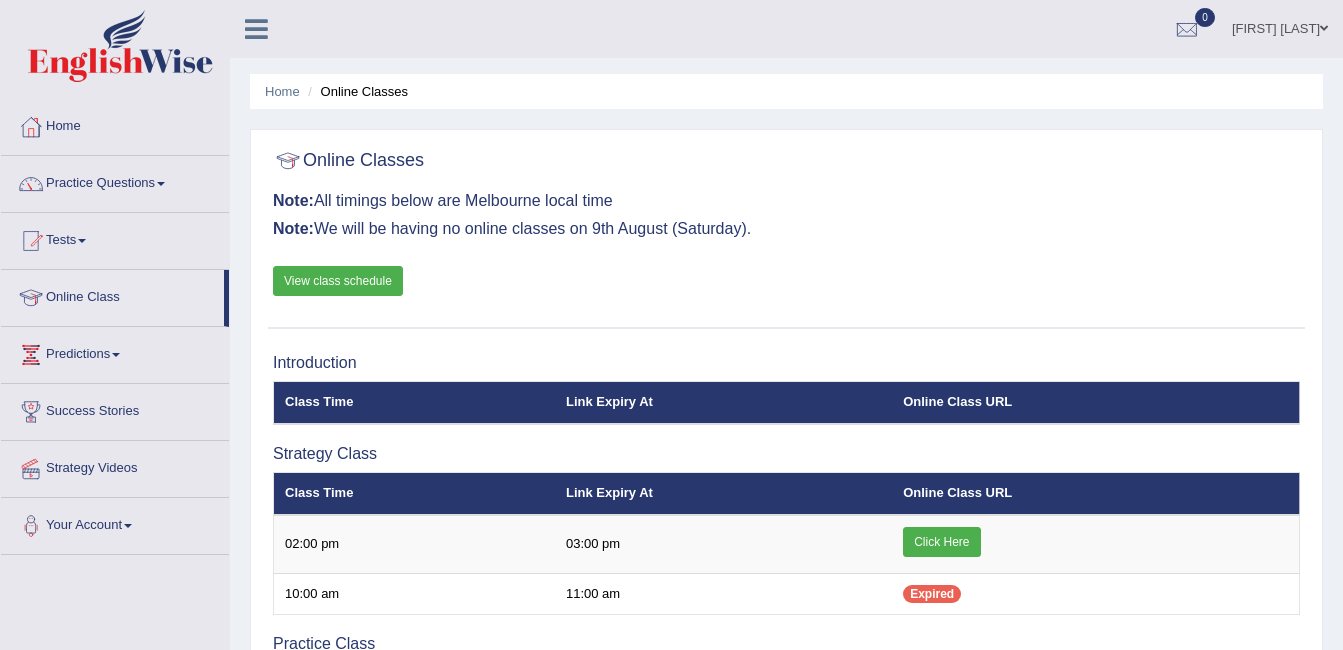 scroll, scrollTop: 0, scrollLeft: 0, axis: both 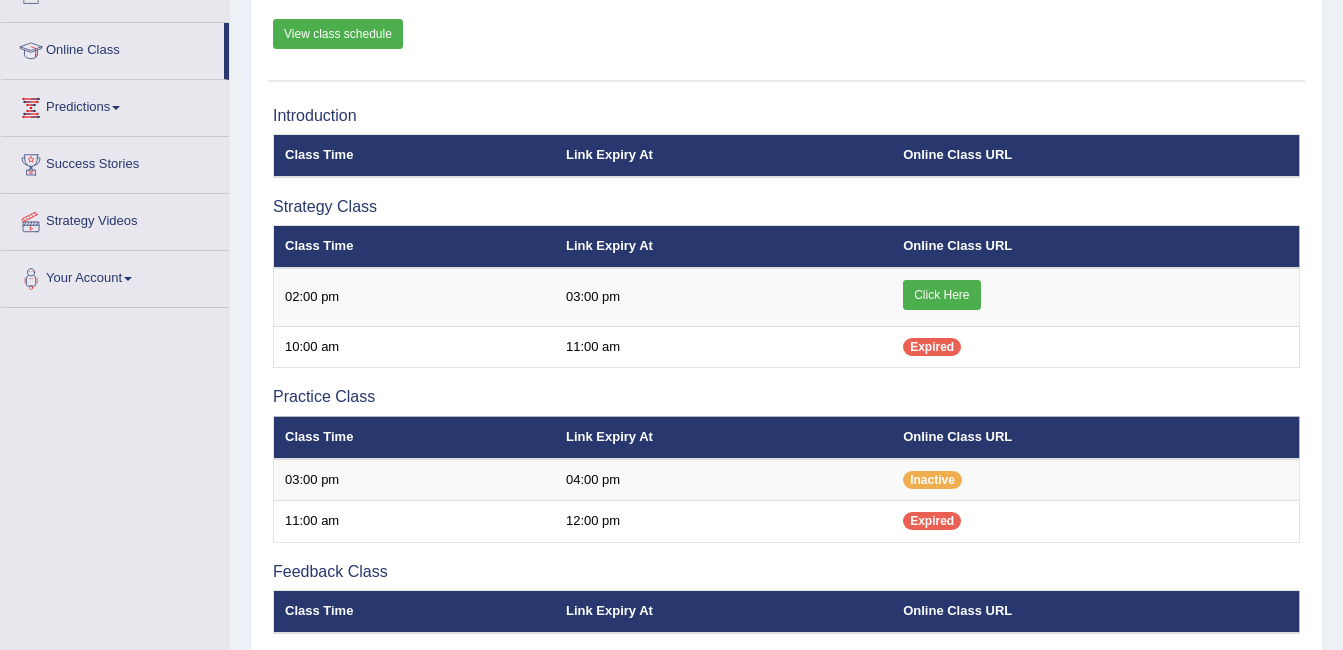 click on "Online Classes
Note:  All timings below are [CITY] local time
Note:  We will be having no online classes on 9th August (Saturday).
View class schedule
Introduction
Class Time
Link Expiry At
Online Class URL" at bounding box center (786, 367) 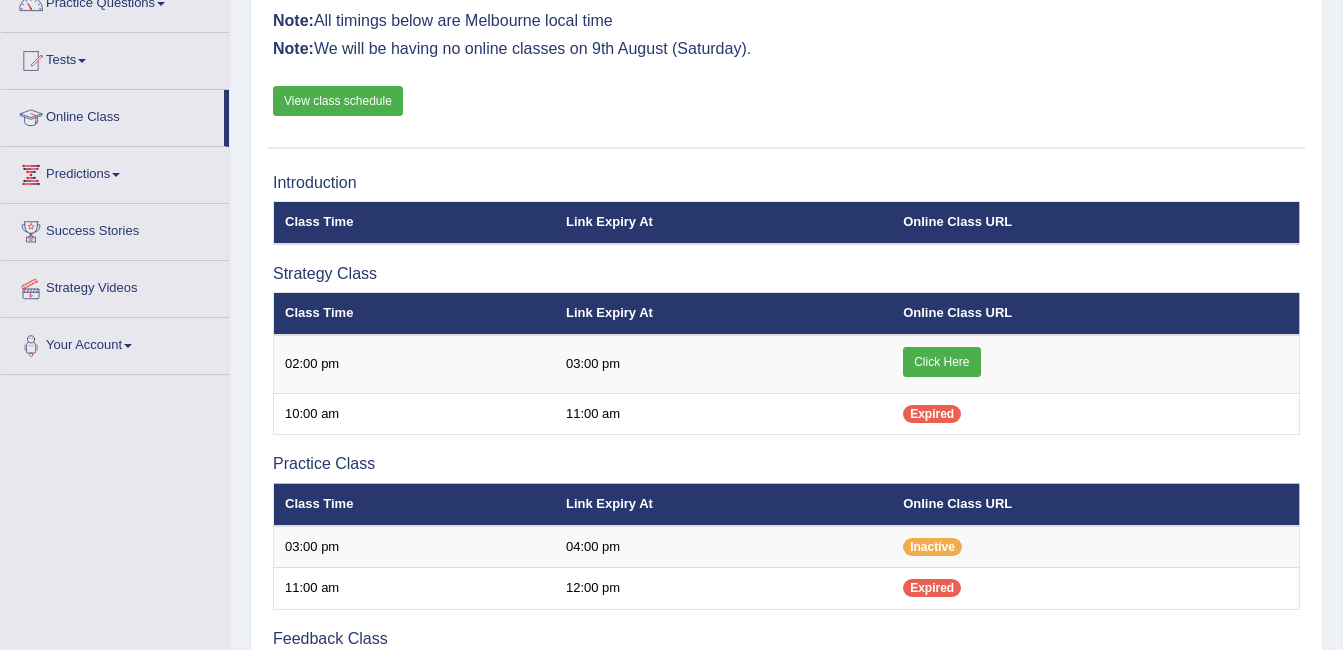 scroll, scrollTop: 167, scrollLeft: 0, axis: vertical 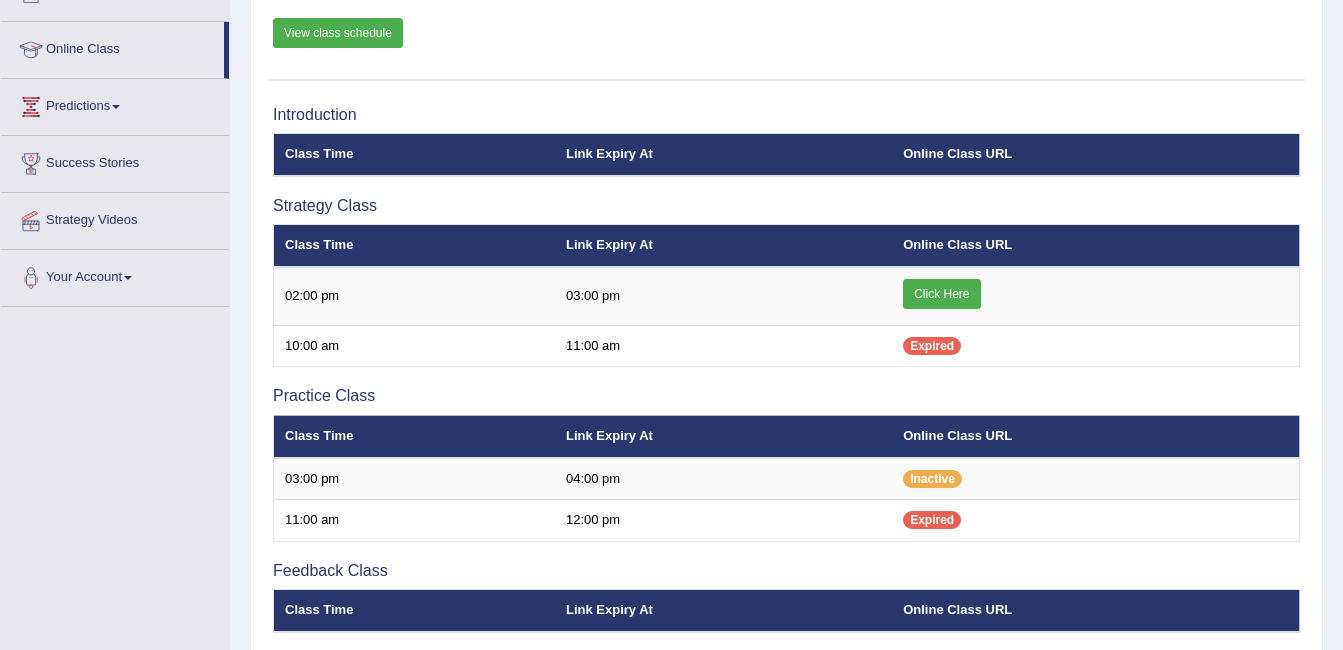 click on "View class schedule" at bounding box center [338, 33] 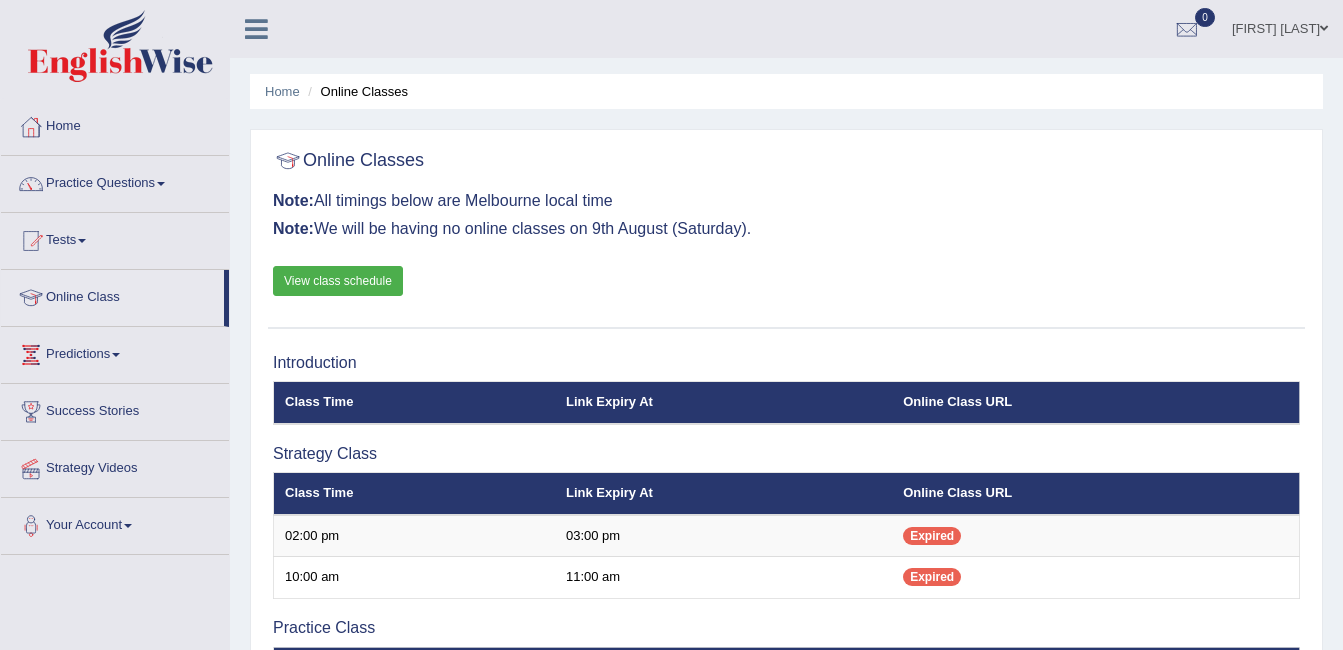 scroll, scrollTop: 248, scrollLeft: 0, axis: vertical 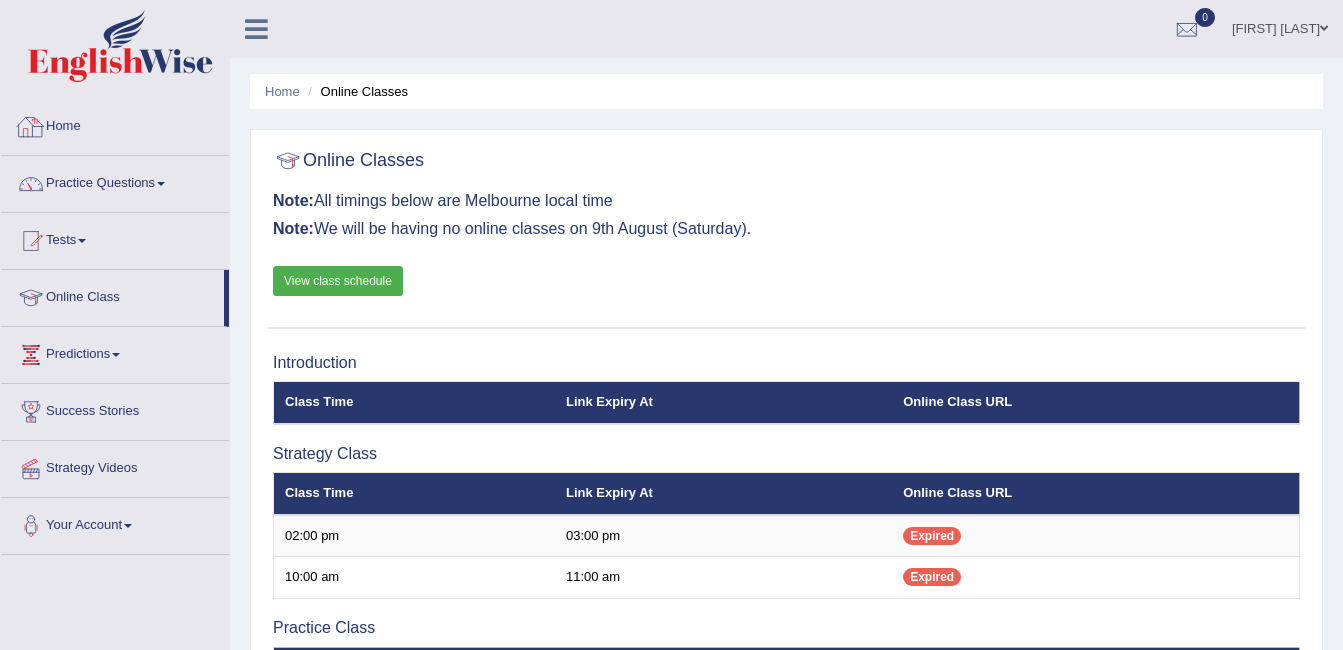 click on "Home" at bounding box center [115, 124] 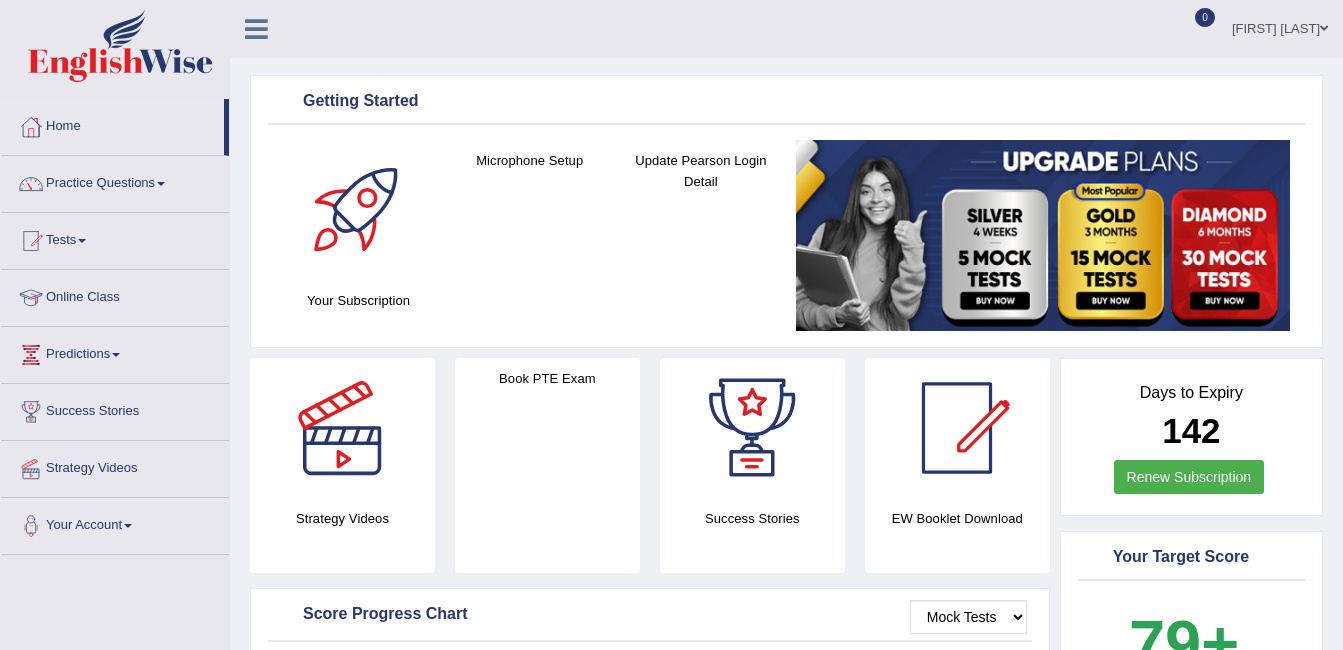 scroll, scrollTop: 0, scrollLeft: 0, axis: both 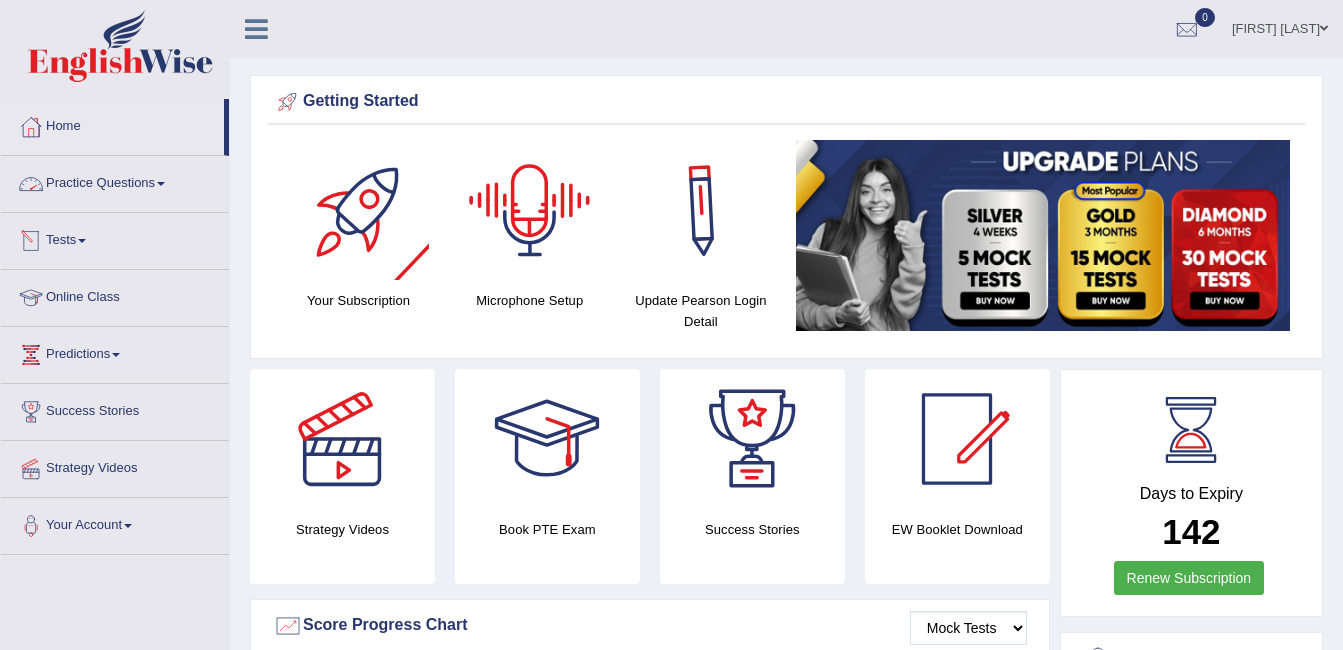 click on "Practice Questions" at bounding box center [115, 181] 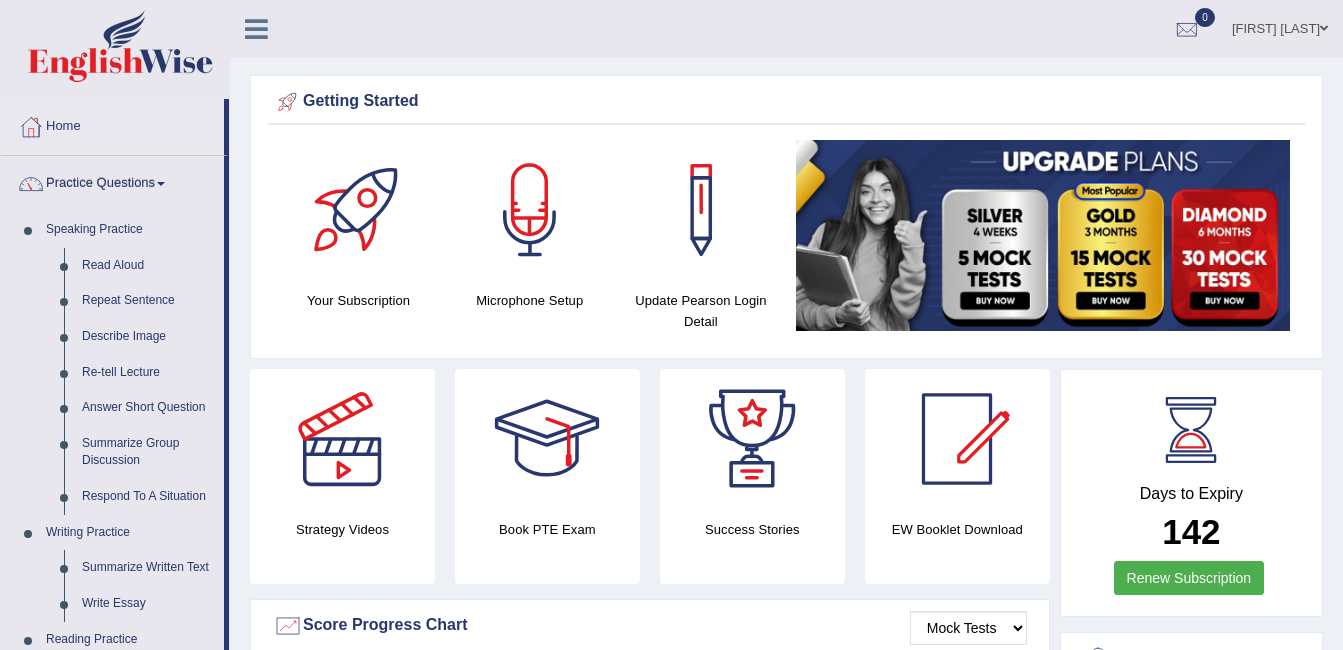 click on "Please login from Desktop. If you think this is an error (or logged in from desktop),  please click here to contact us
Getting Started
Your Subscription
Microphone Setup
Update Pearson Login Detail
×" at bounding box center [786, 1539] 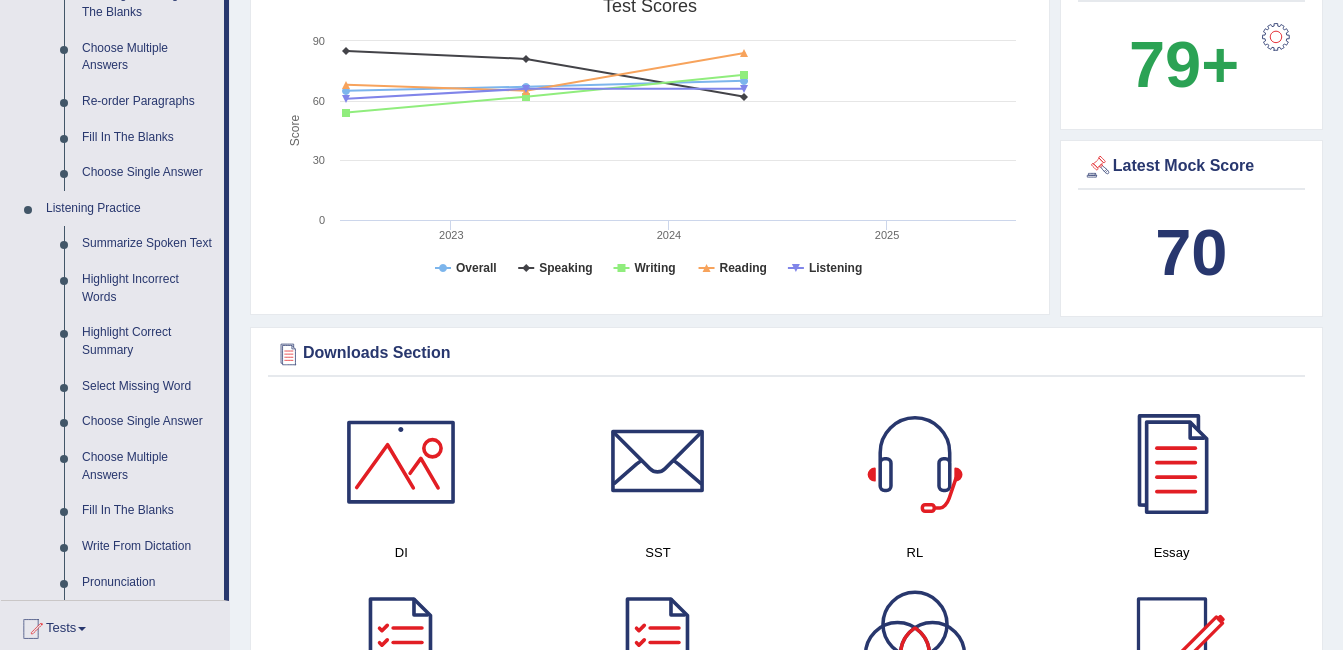 scroll, scrollTop: 800, scrollLeft: 0, axis: vertical 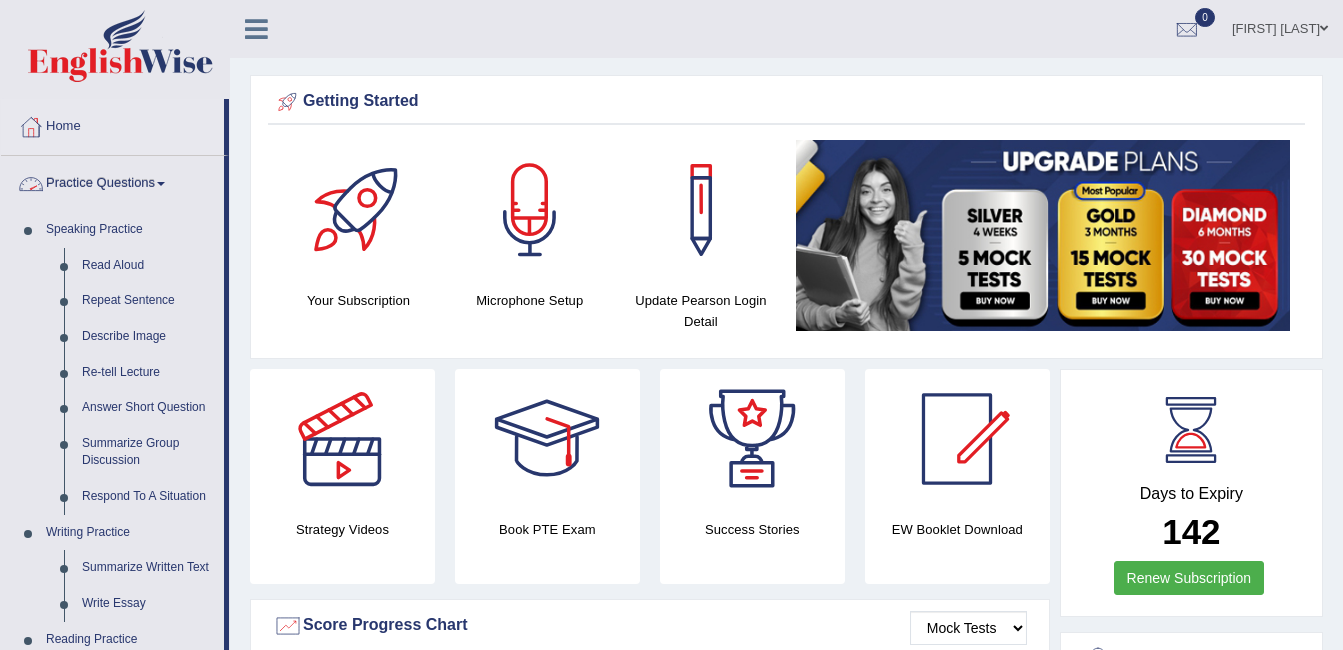 click on "Practice Questions" at bounding box center (112, 181) 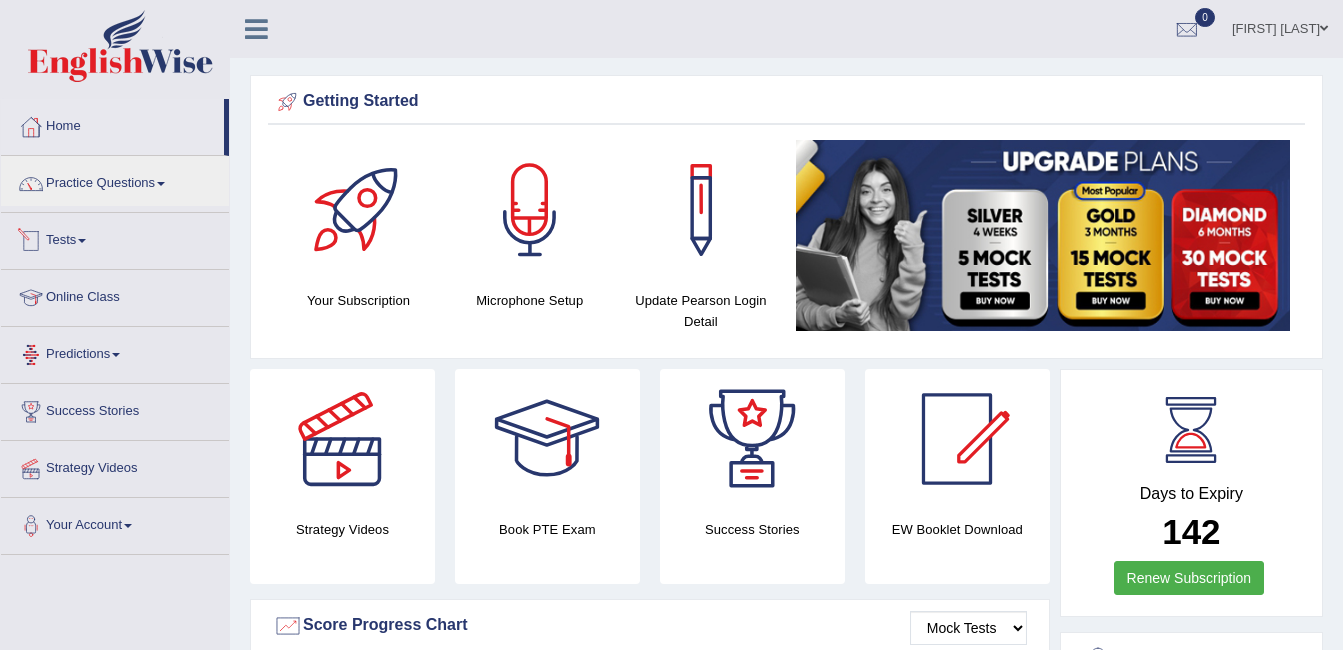 click on "Tests" at bounding box center [115, 238] 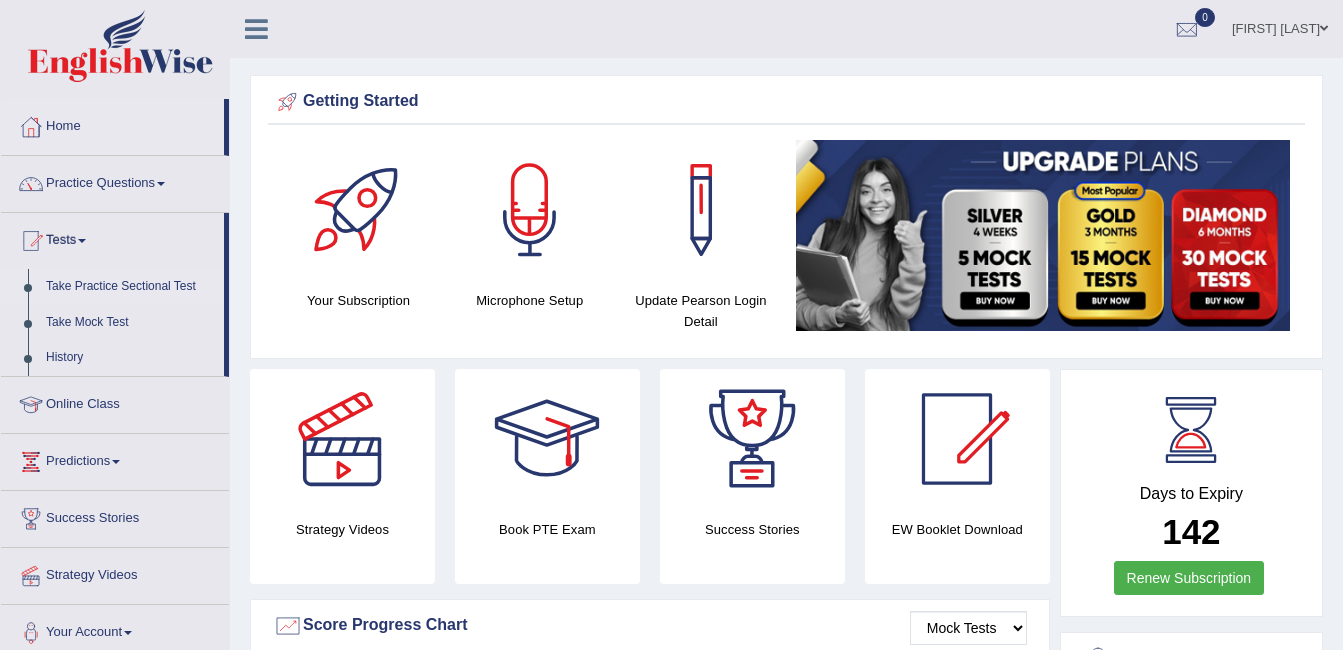 click on "Take Practice Sectional Test" at bounding box center (130, 287) 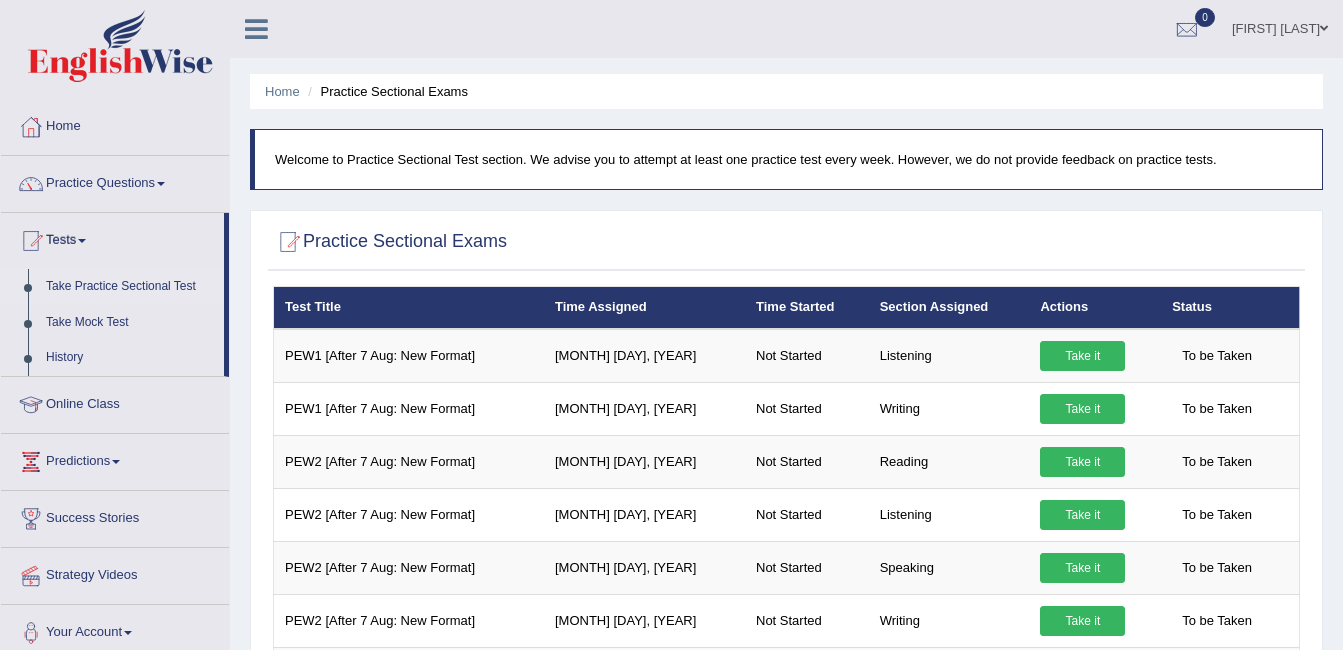 scroll, scrollTop: 0, scrollLeft: 0, axis: both 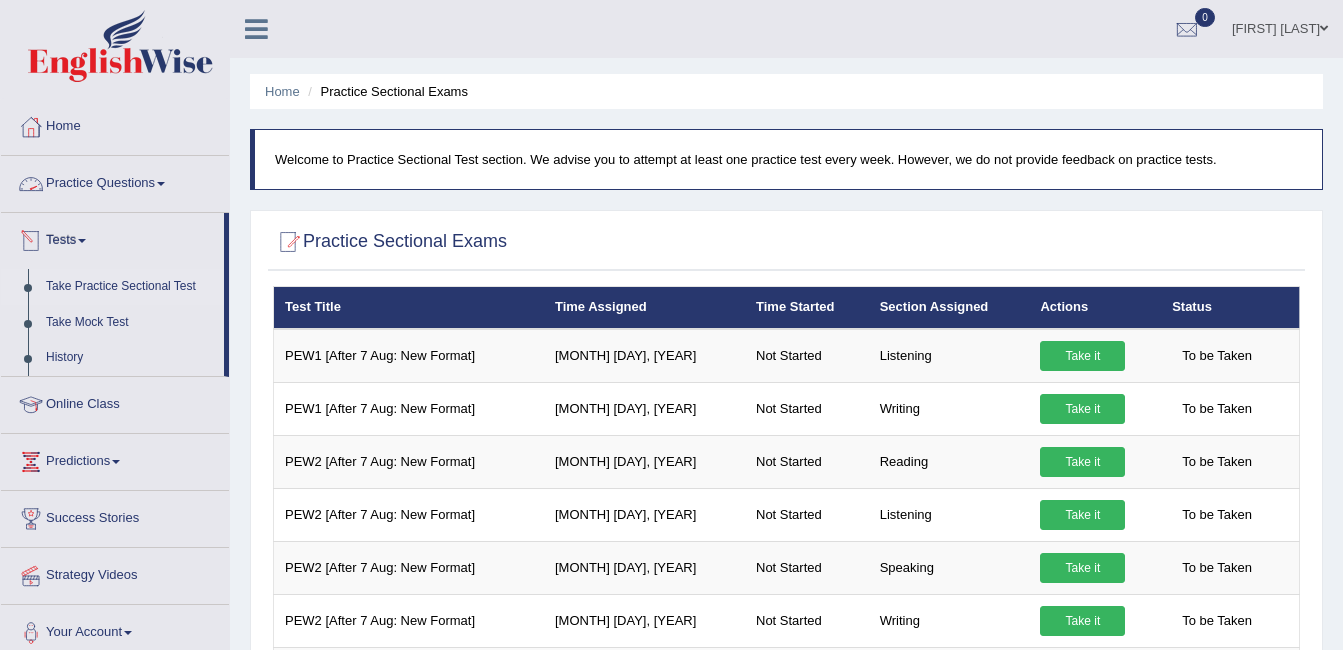 click on "Practice Questions" at bounding box center [115, 181] 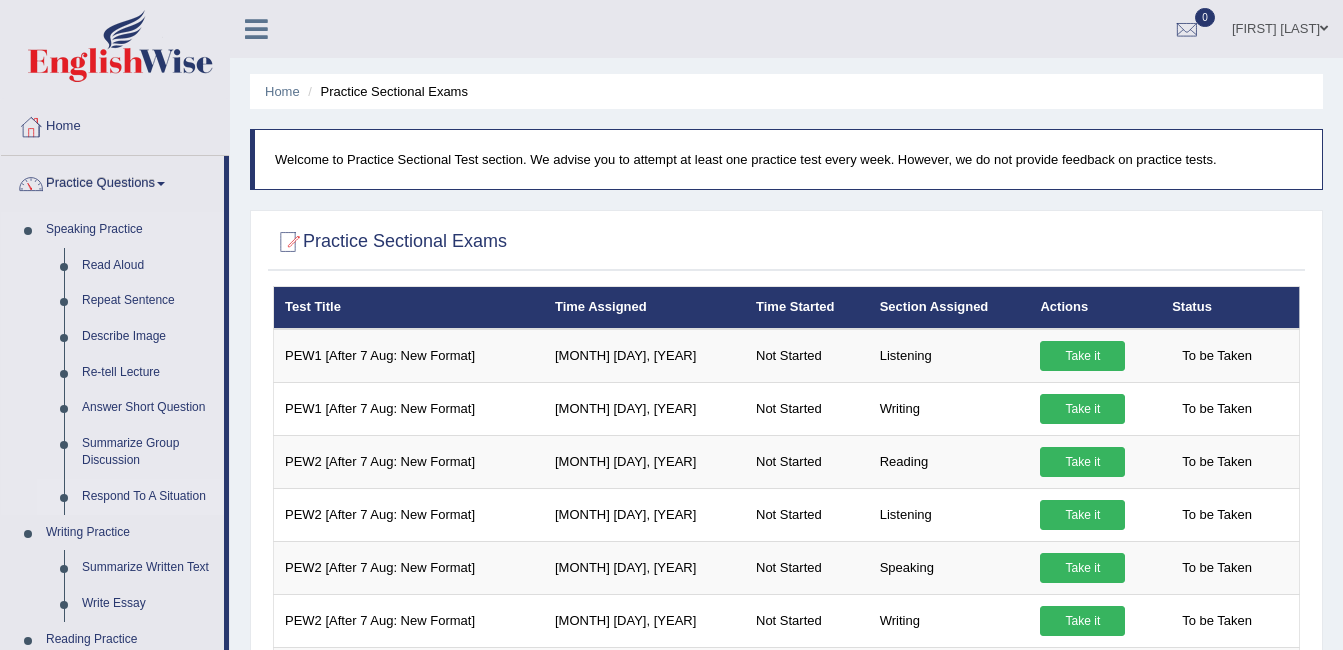 click on "Respond To A Situation" at bounding box center [148, 497] 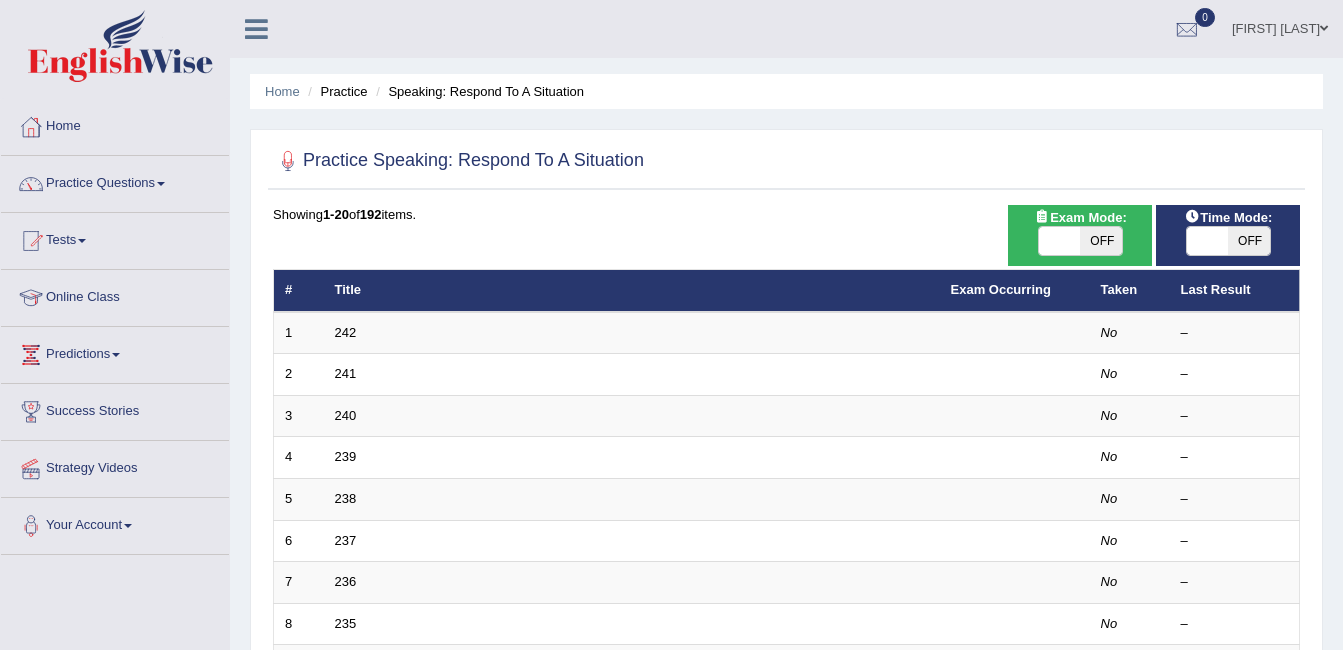 scroll, scrollTop: 0, scrollLeft: 0, axis: both 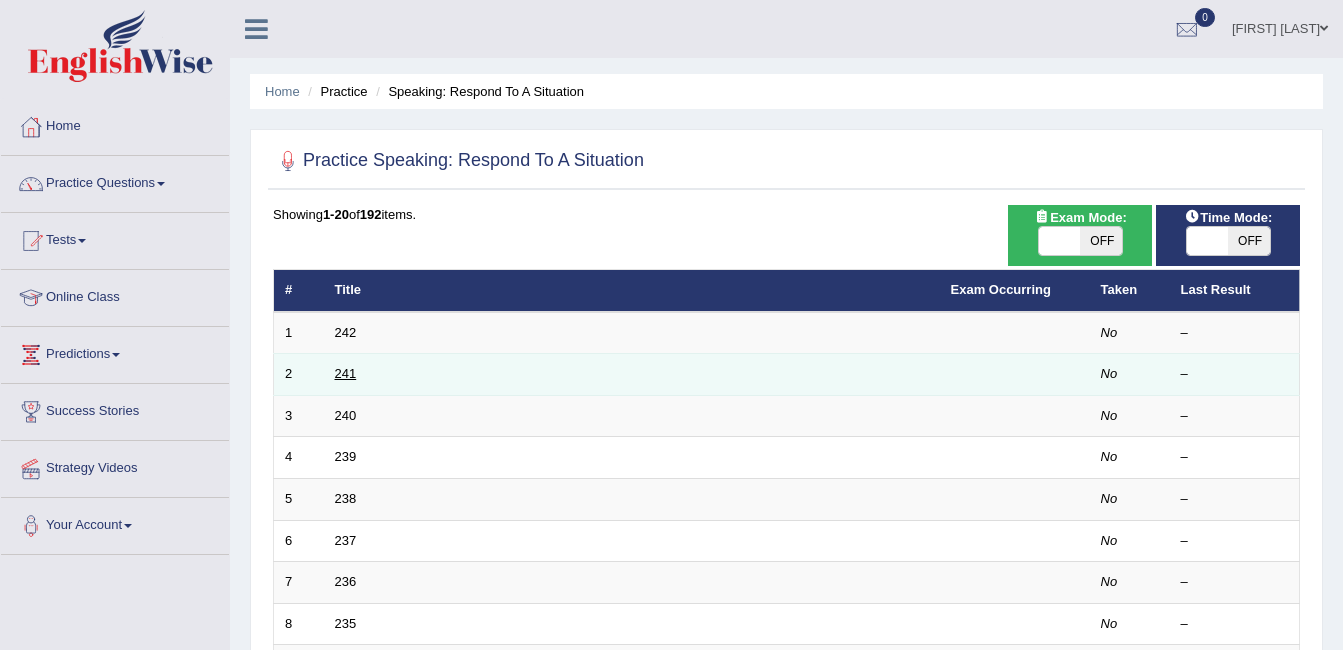 click on "241" at bounding box center (346, 373) 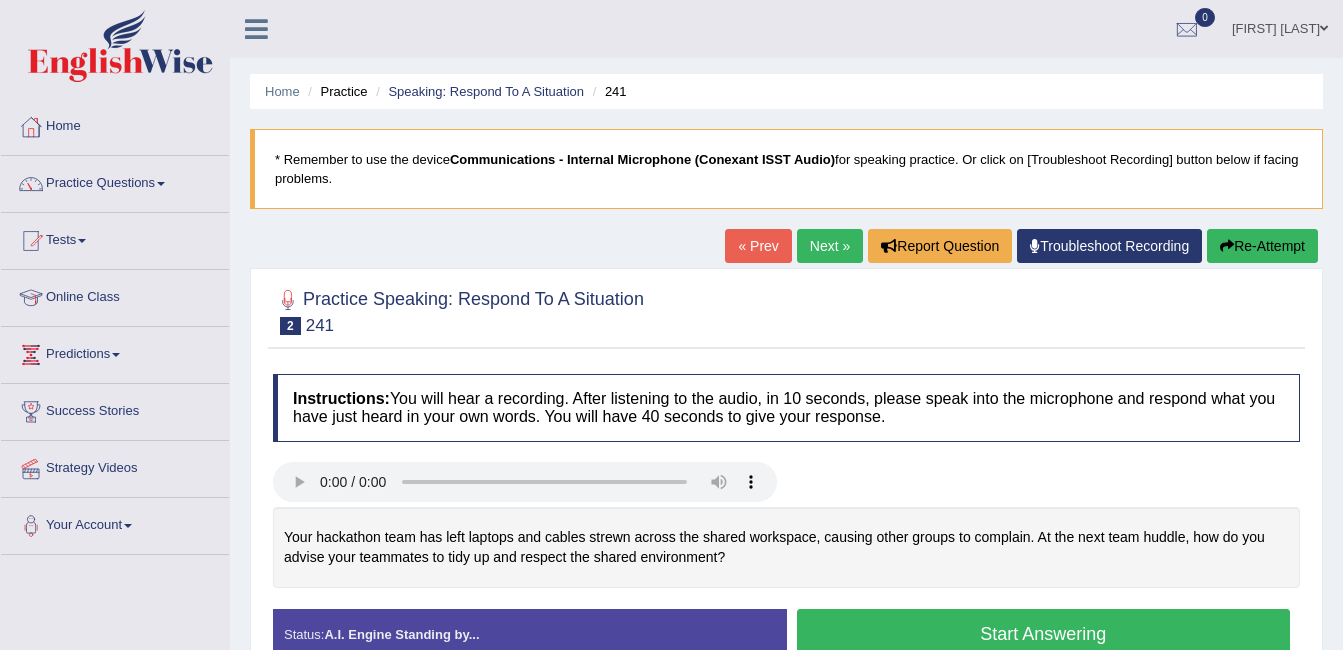 scroll, scrollTop: 0, scrollLeft: 0, axis: both 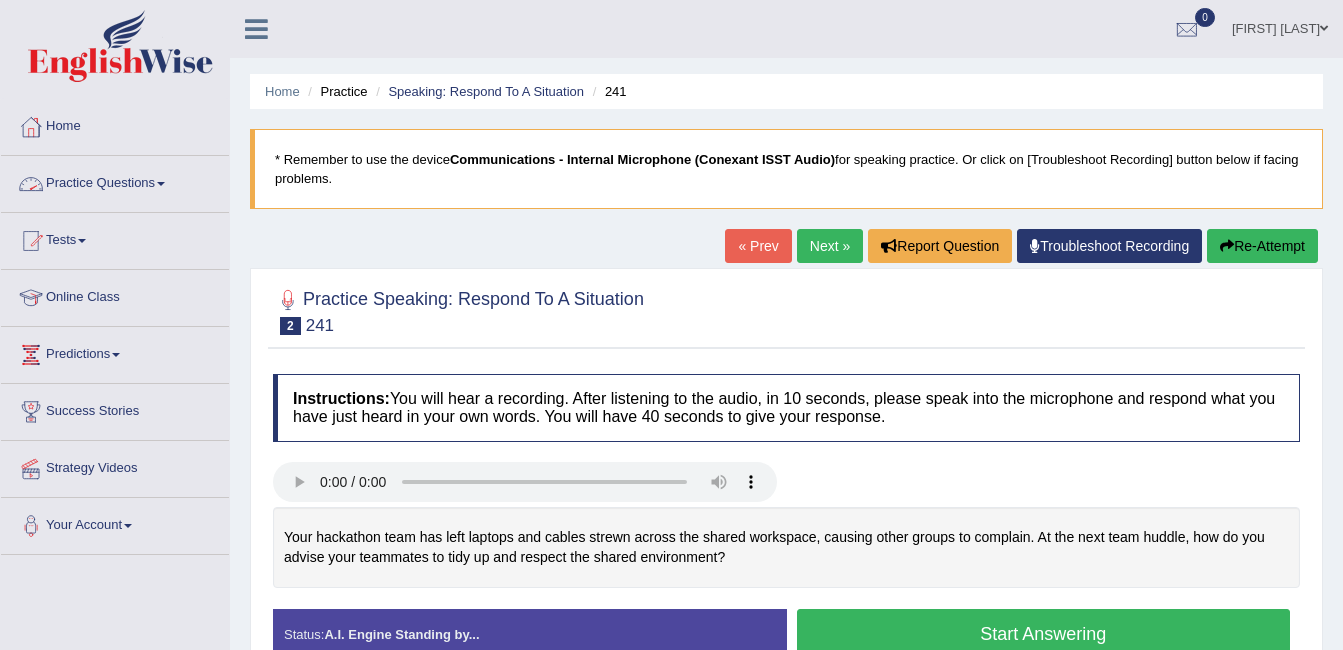 click on "Practice Questions" at bounding box center [115, 181] 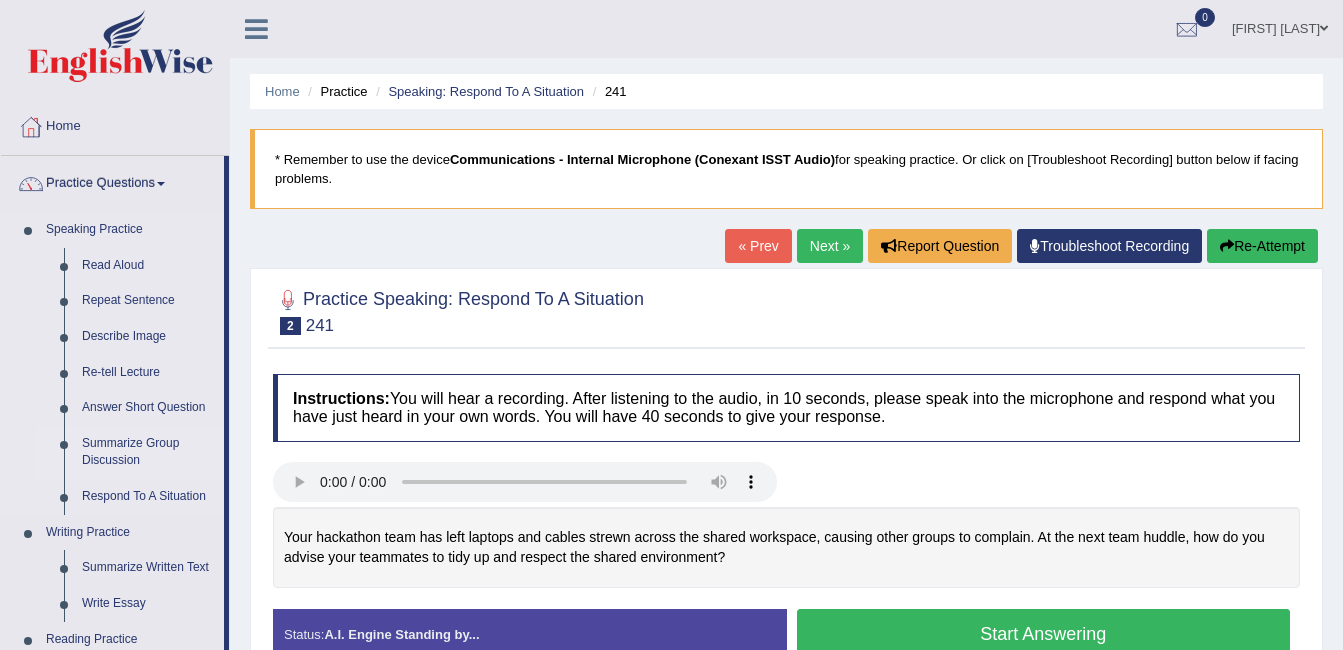 click on "Summarize Group Discussion" at bounding box center (148, 452) 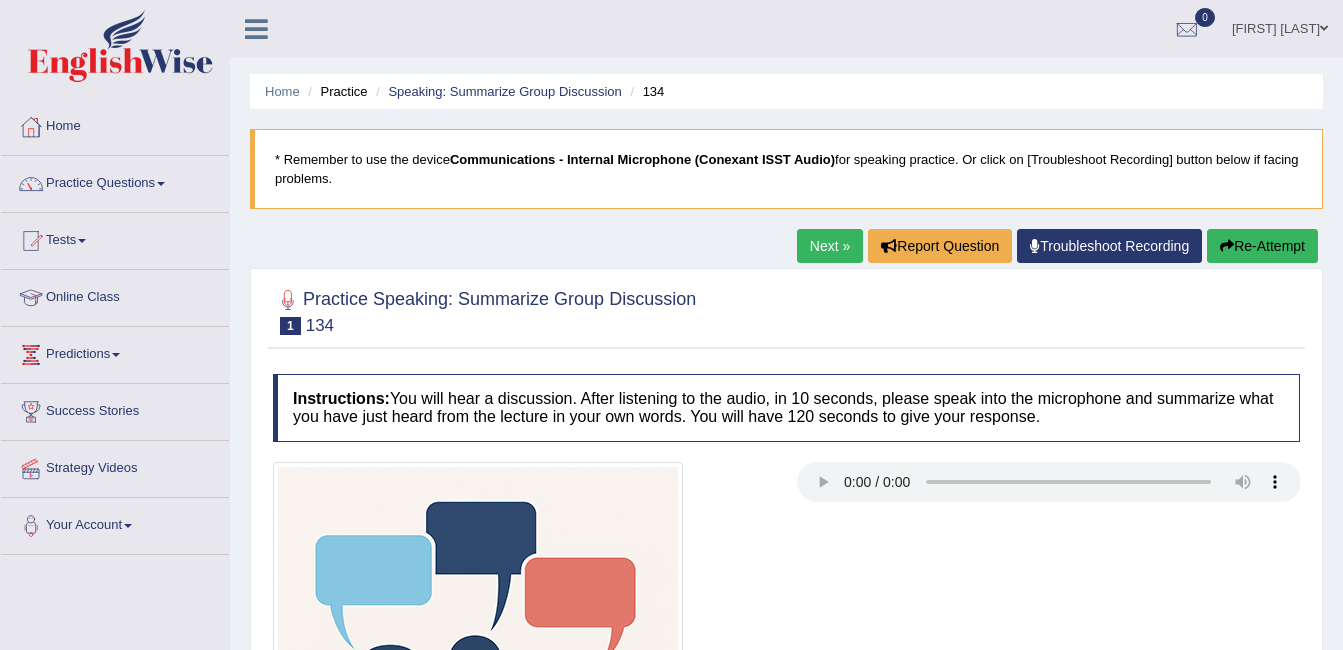 scroll, scrollTop: 0, scrollLeft: 0, axis: both 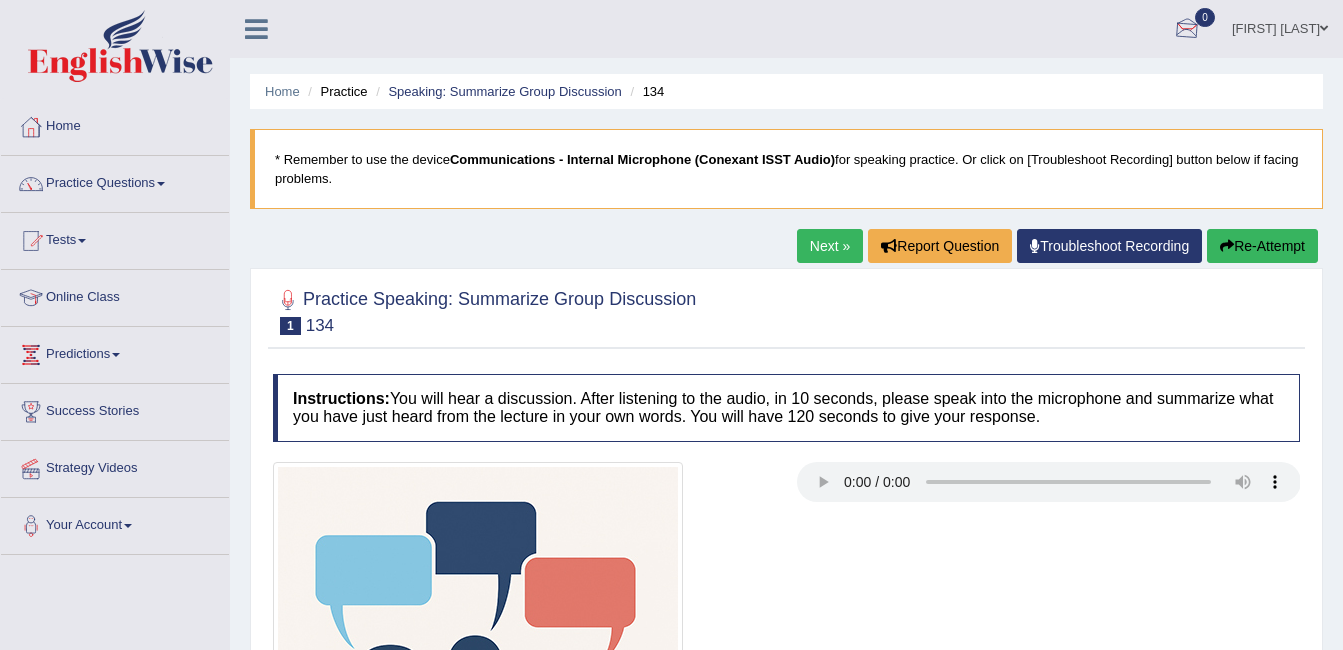 click on "[FIRST] [LAST]" at bounding box center (1280, 26) 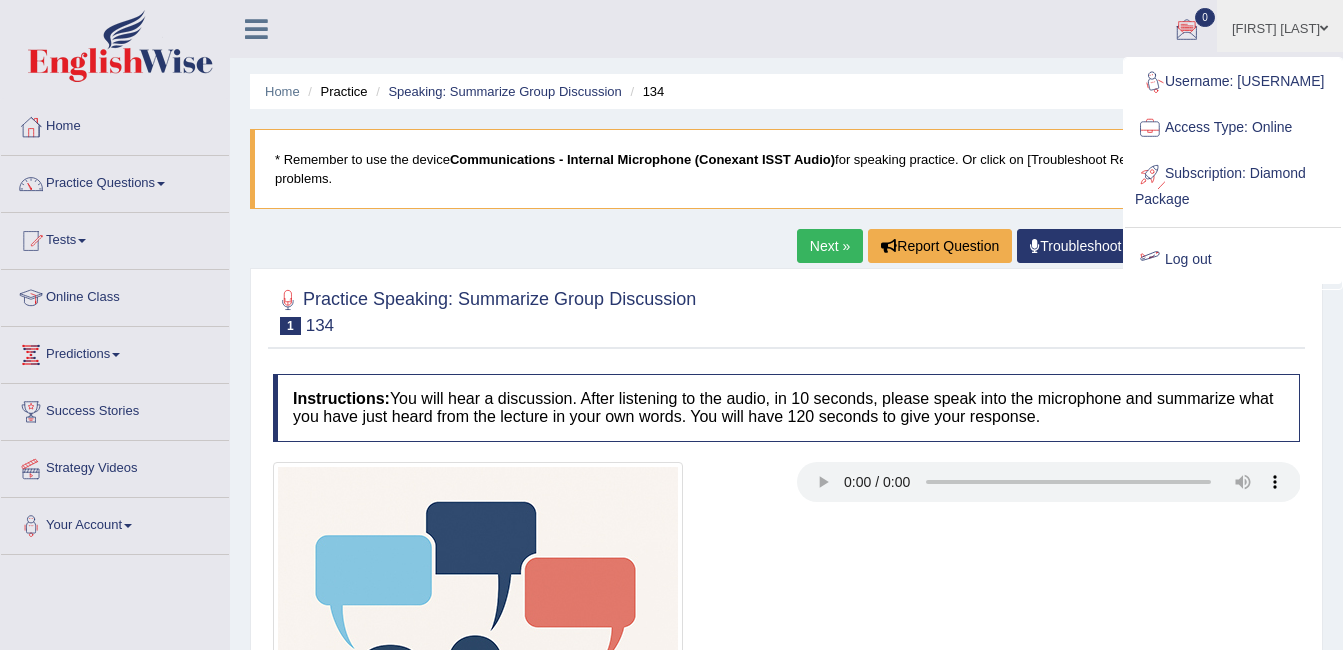 click on "Log out" at bounding box center [1233, 260] 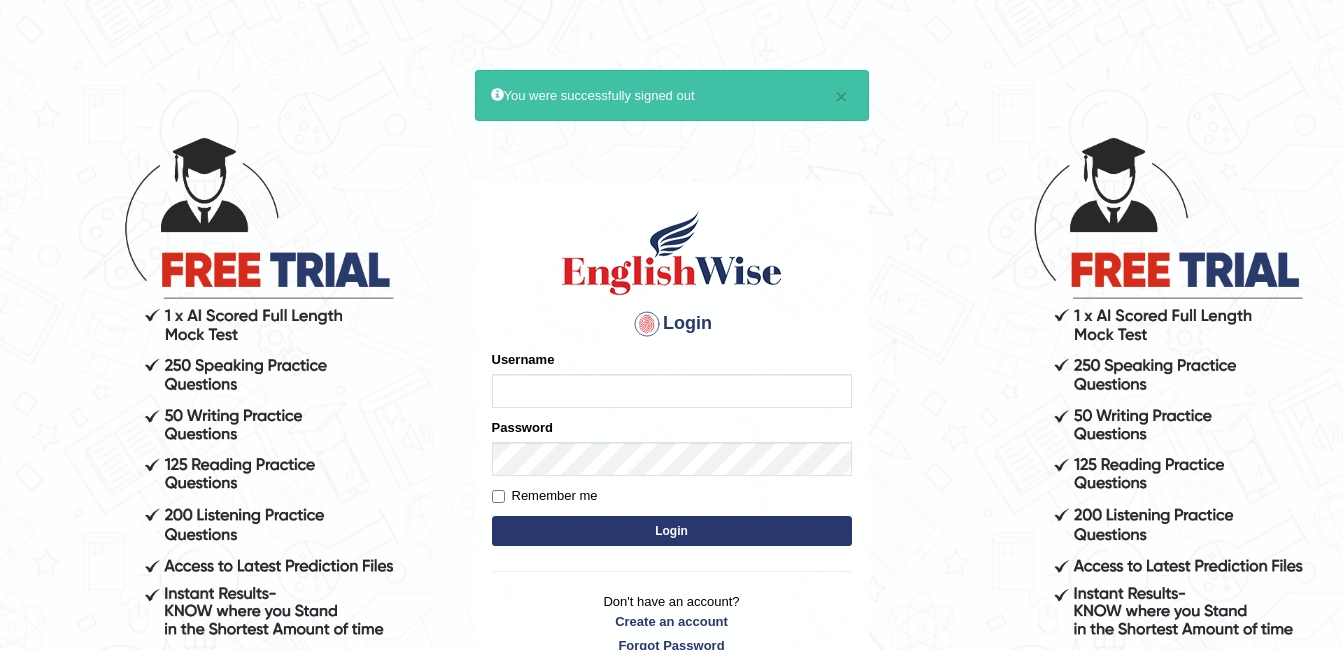 scroll, scrollTop: 0, scrollLeft: 0, axis: both 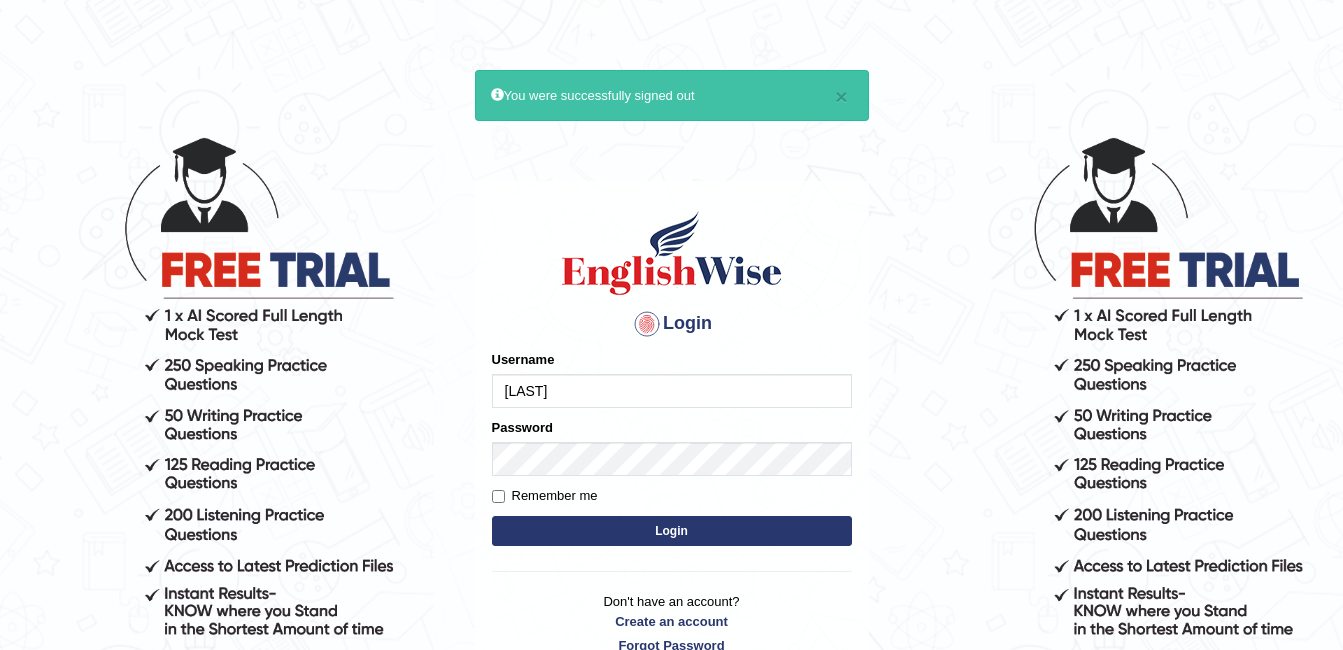 click on "[LAST]" at bounding box center (672, 391) 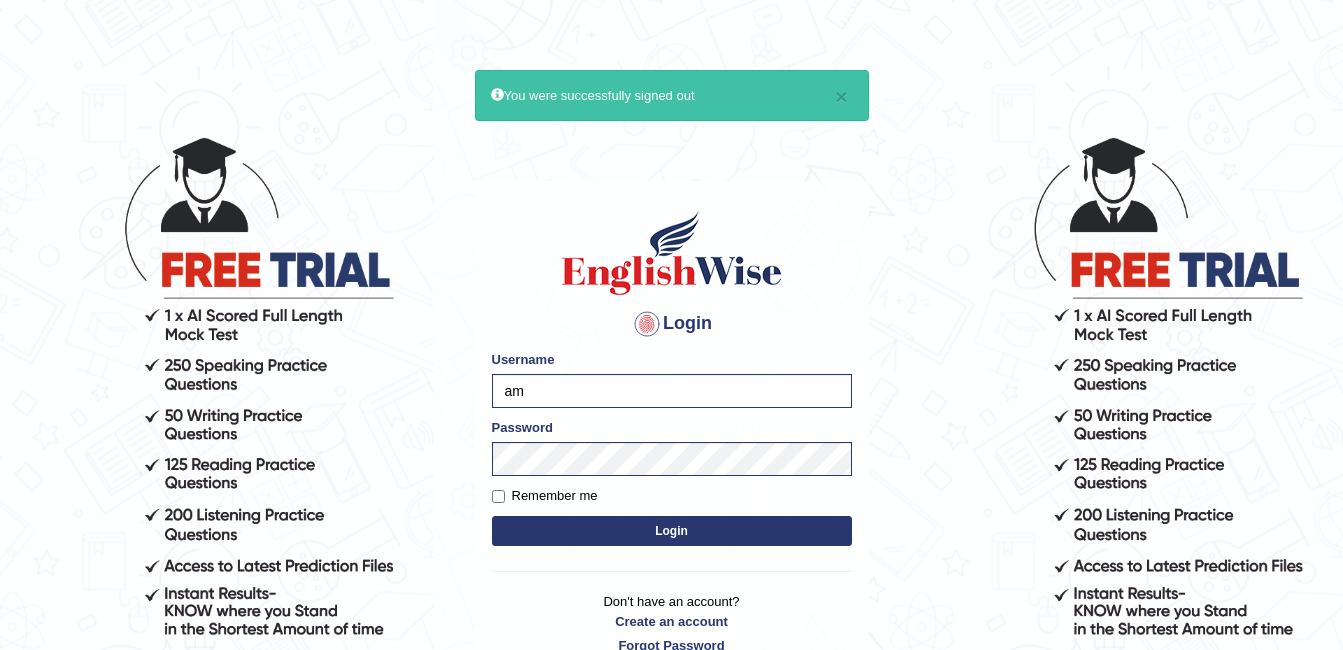 type on "a" 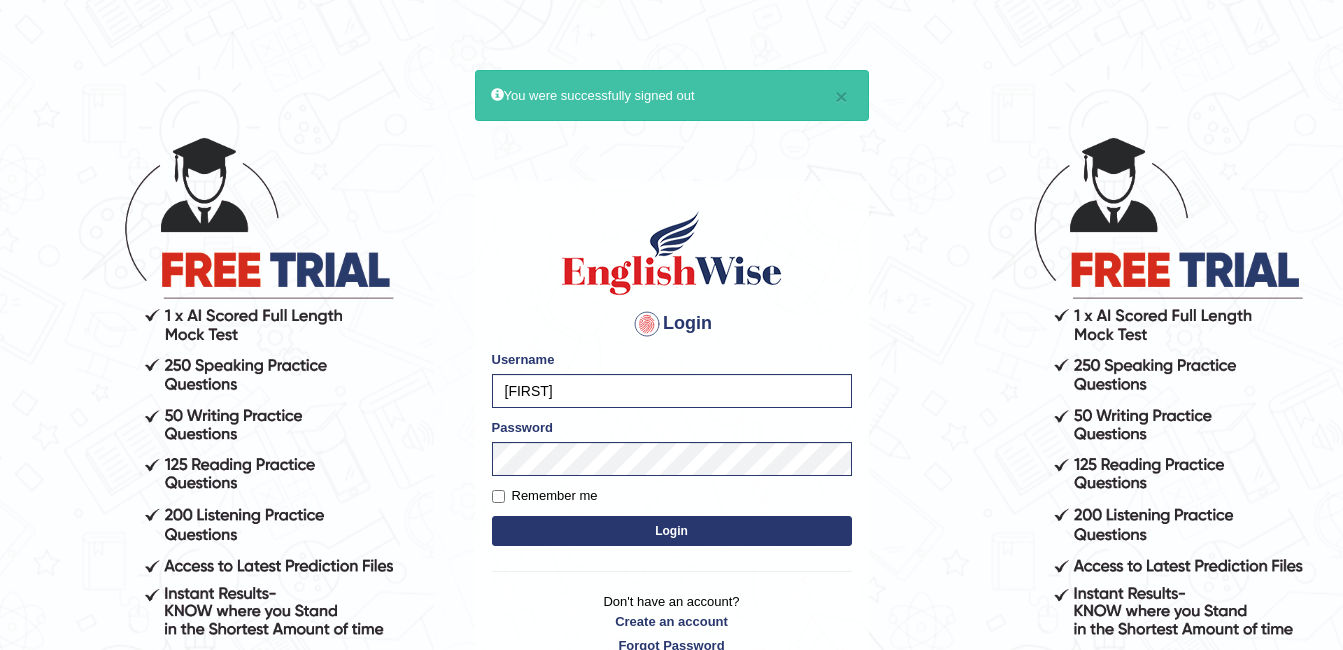 type on "[NAME]" 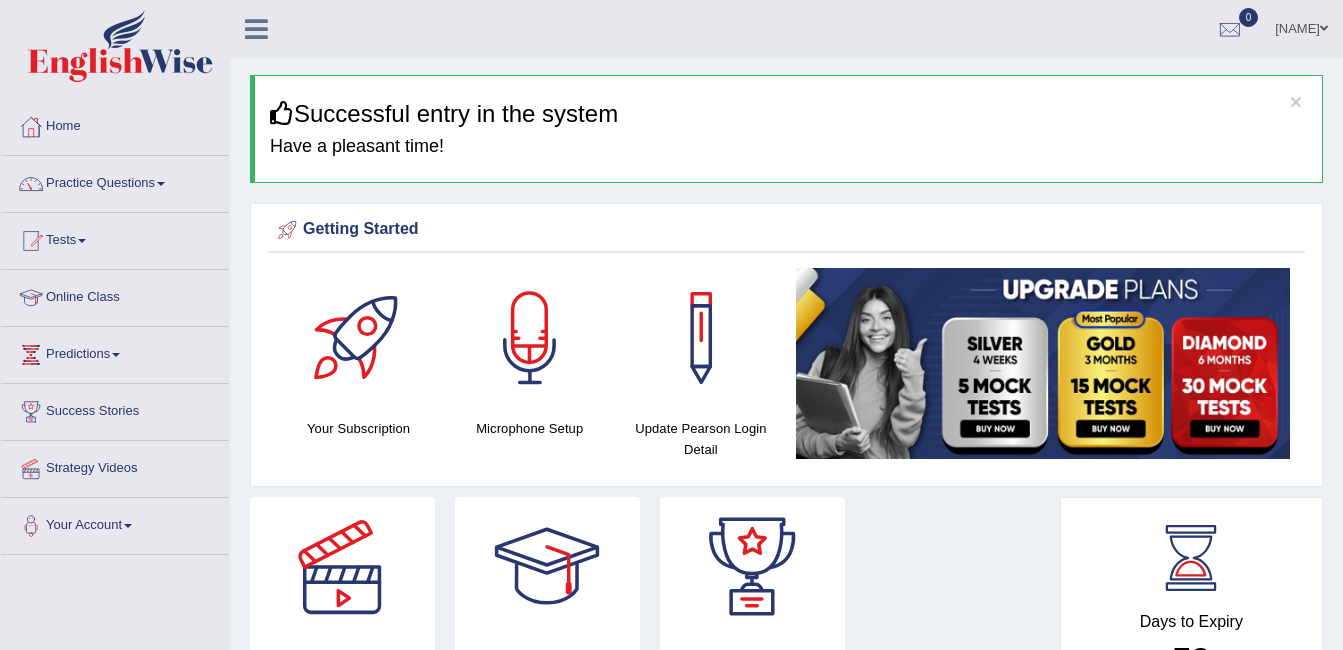 scroll, scrollTop: 0, scrollLeft: 0, axis: both 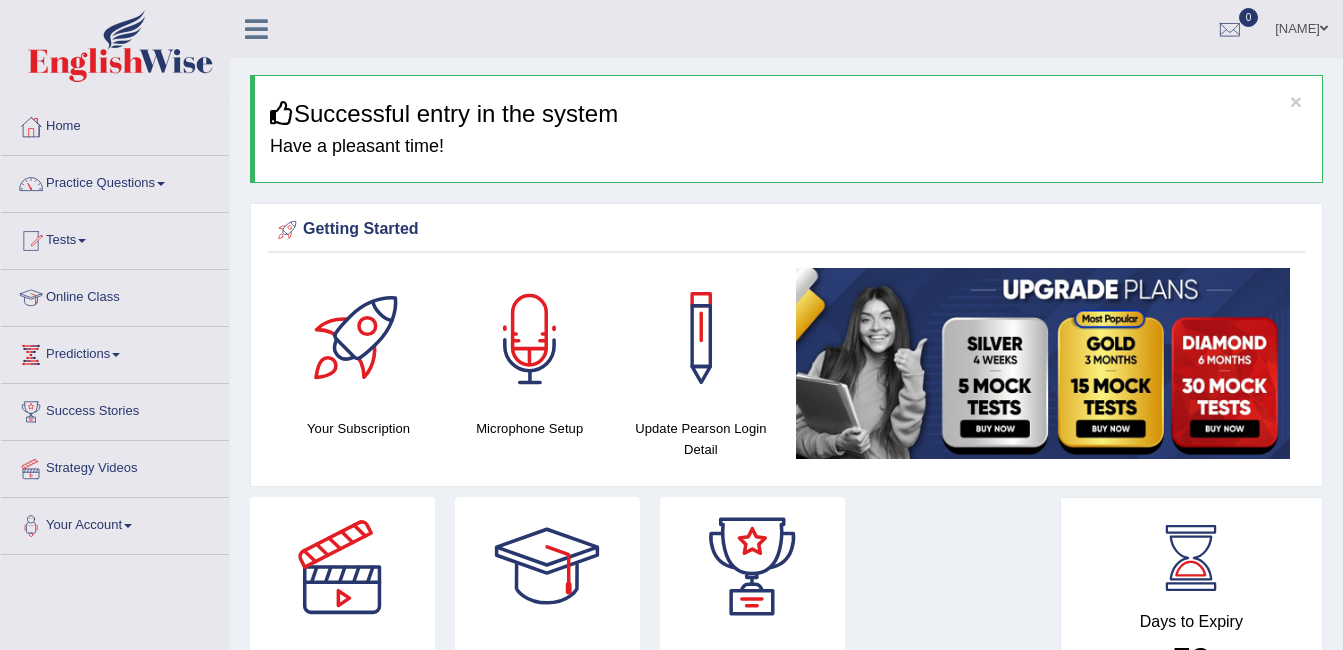 click at bounding box center [530, 338] 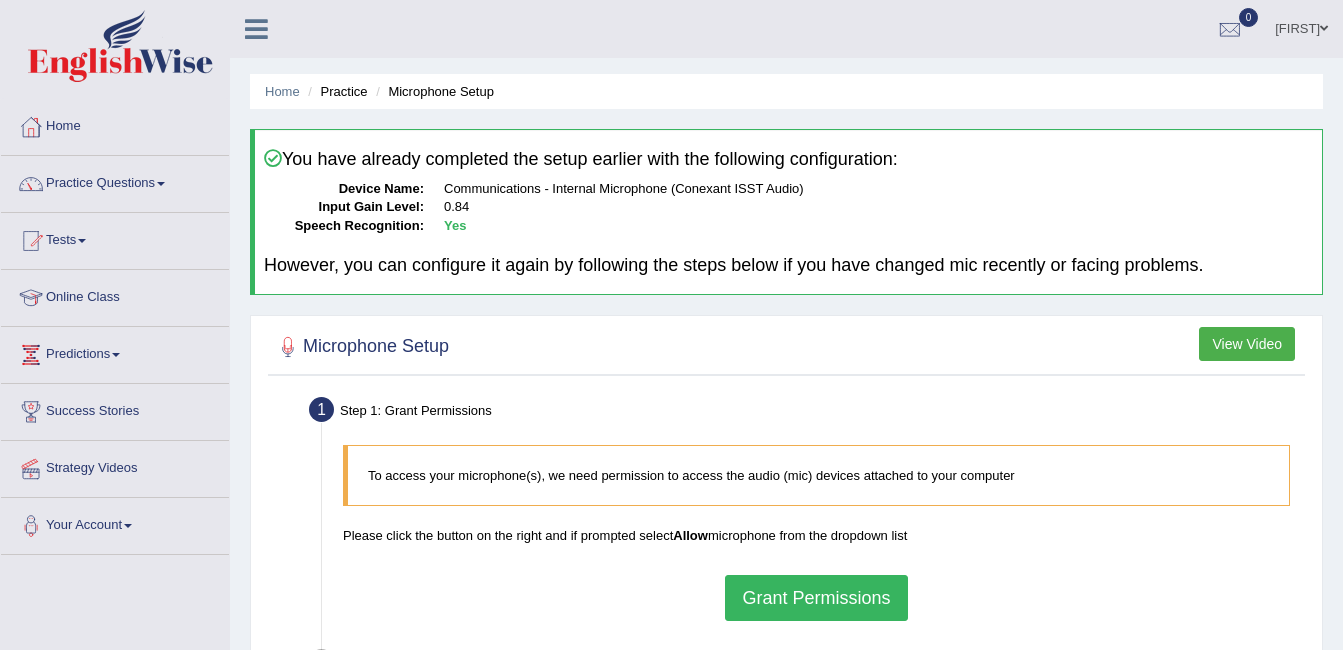 scroll, scrollTop: 0, scrollLeft: 0, axis: both 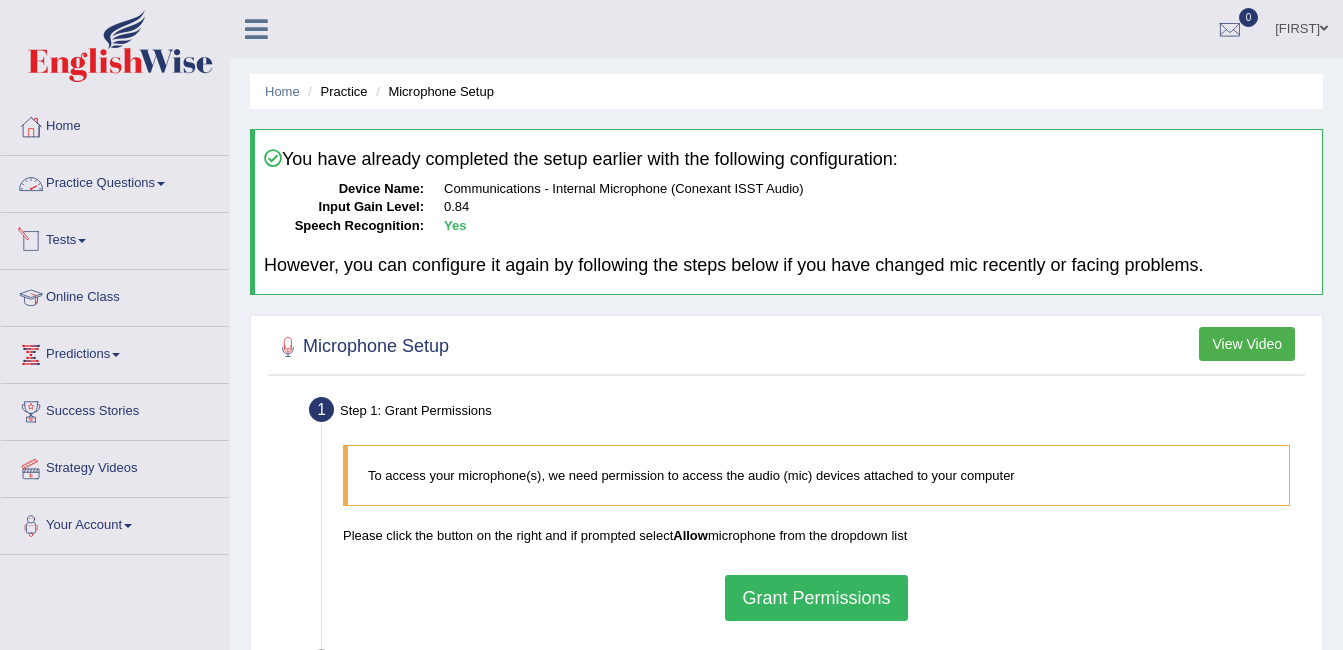 click on "Practice Questions" at bounding box center [115, 181] 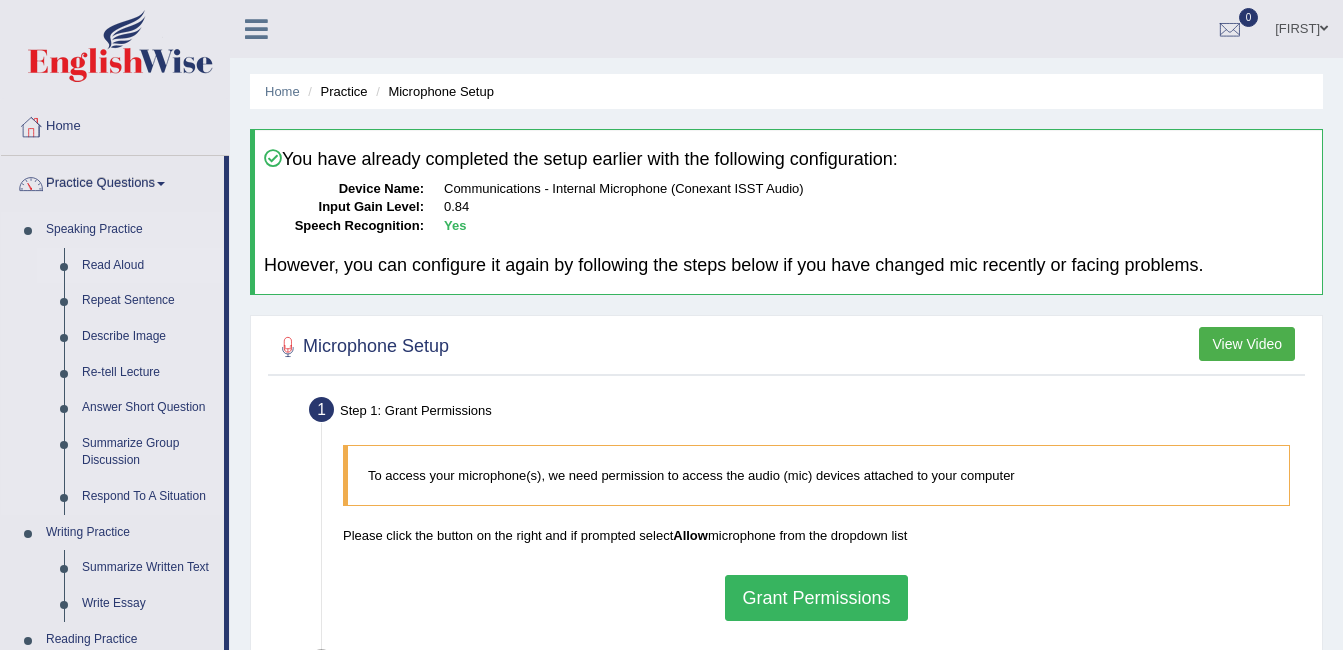 click on "Read Aloud" at bounding box center [148, 266] 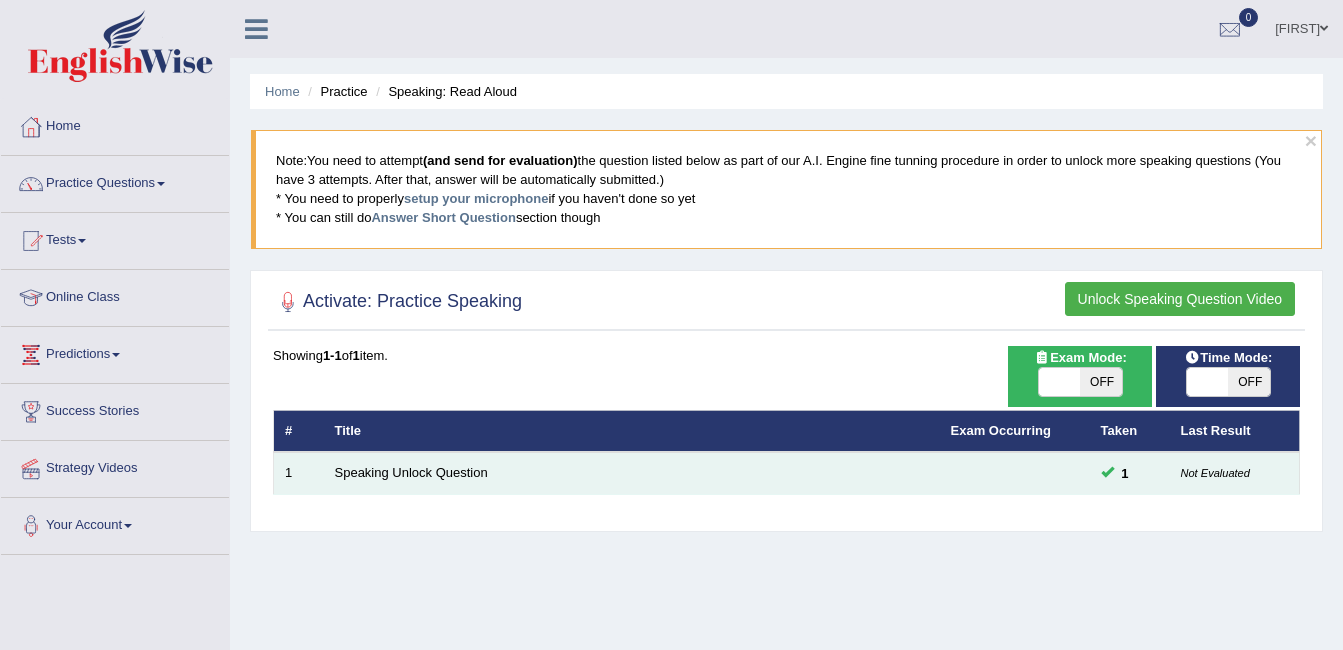 scroll, scrollTop: 0, scrollLeft: 0, axis: both 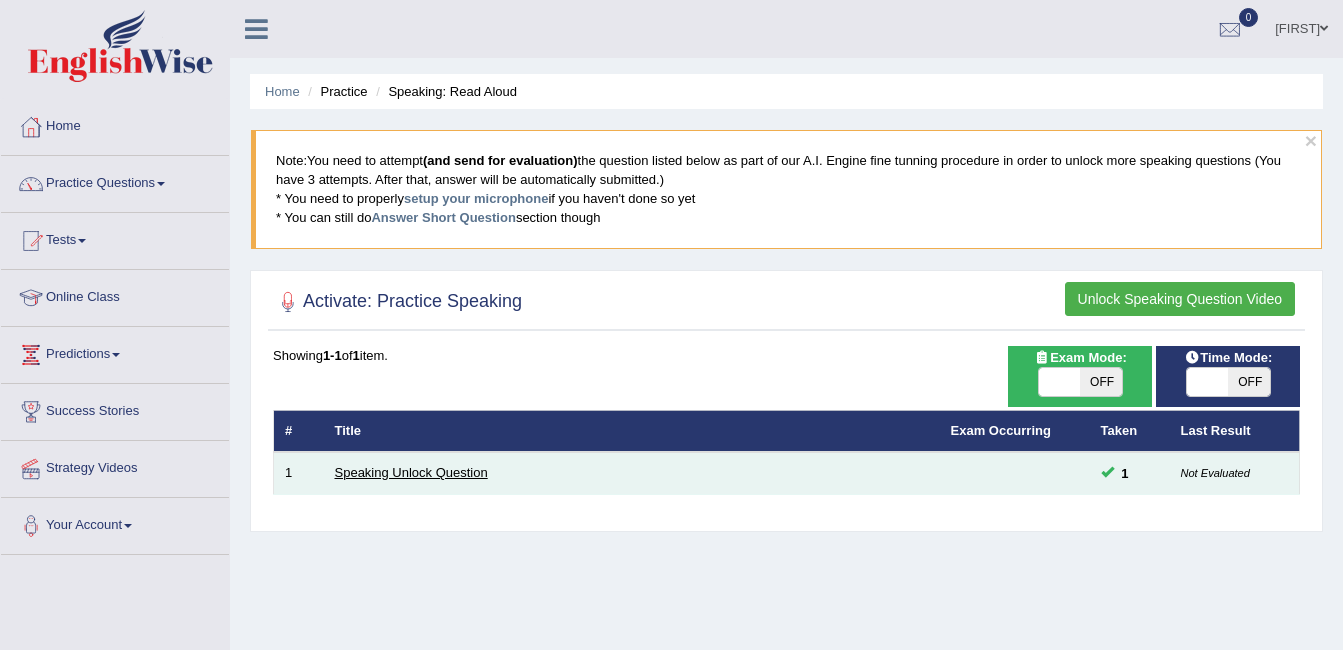 click on "Speaking Unlock Question" at bounding box center (411, 472) 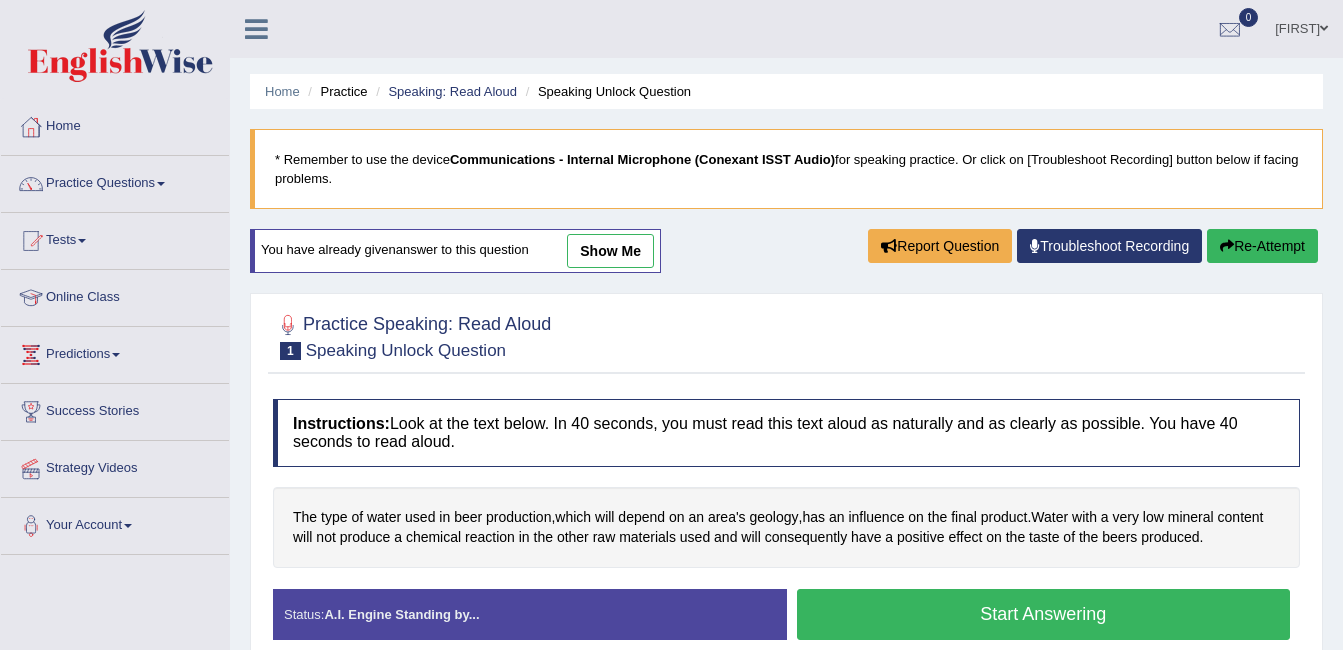 scroll, scrollTop: 0, scrollLeft: 0, axis: both 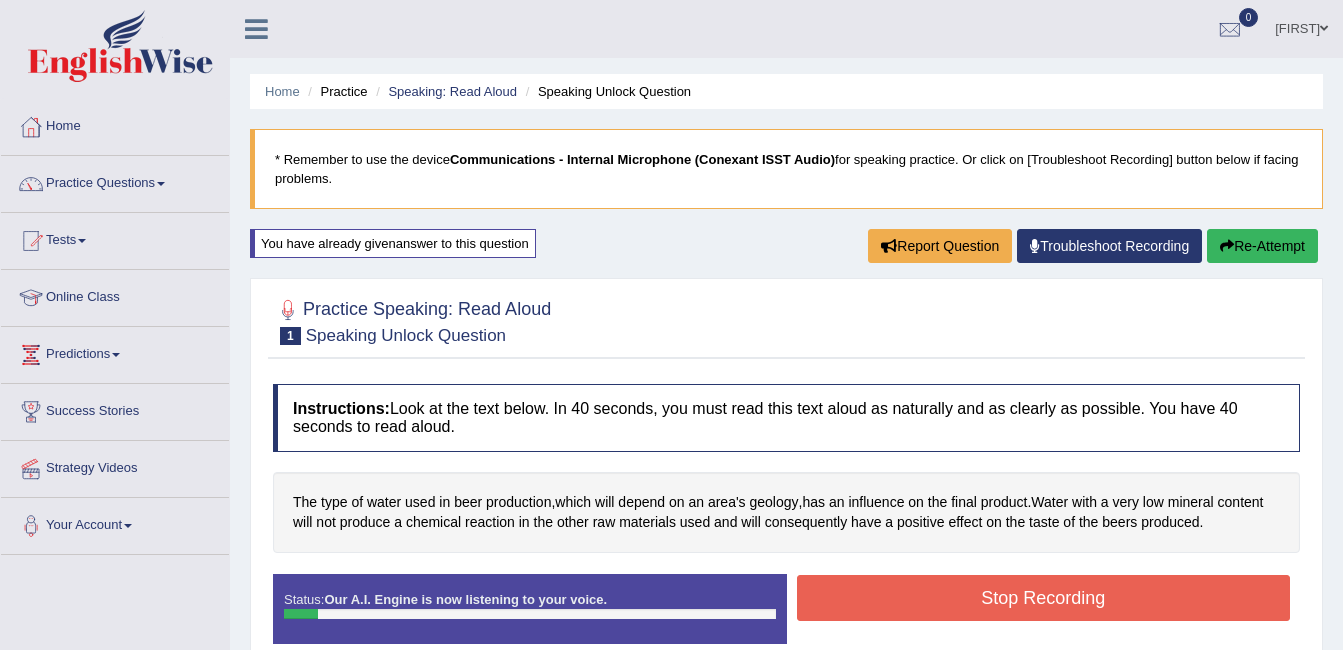 click on "Stop Recording" at bounding box center (1044, 598) 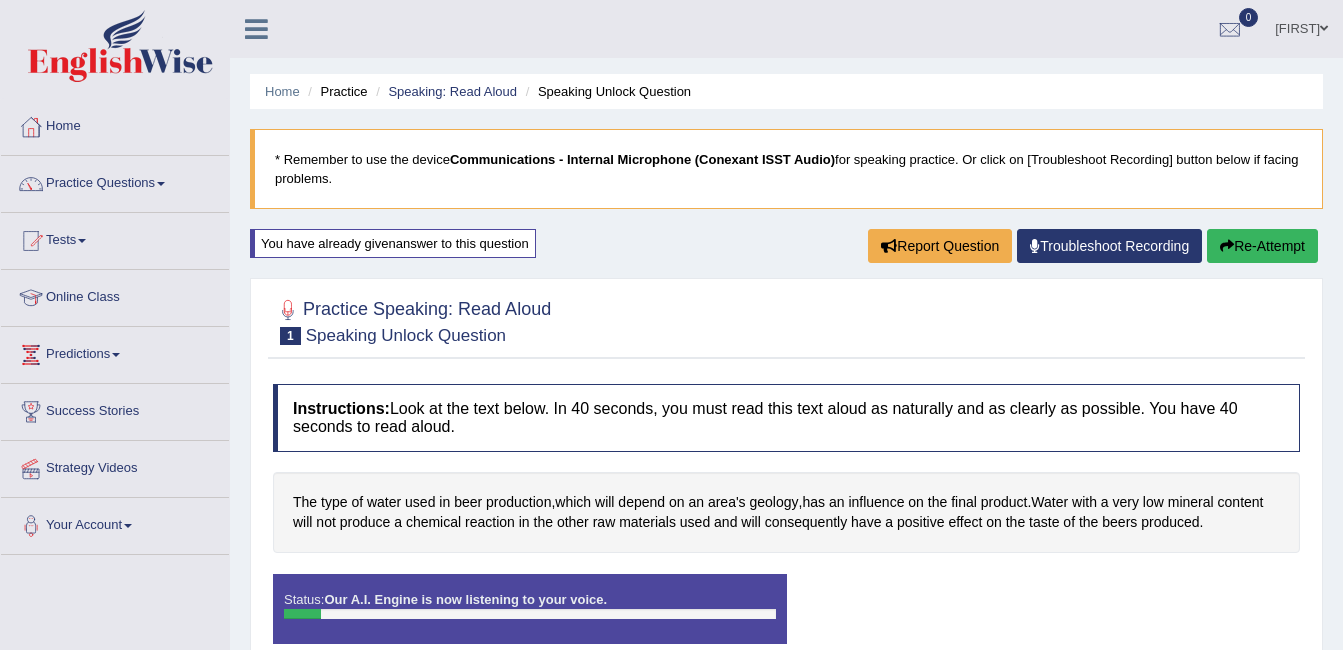 click on "Status:  Our A.I. Engine is now listening to your voice. Start Answering Stop Recording" at bounding box center (786, 619) 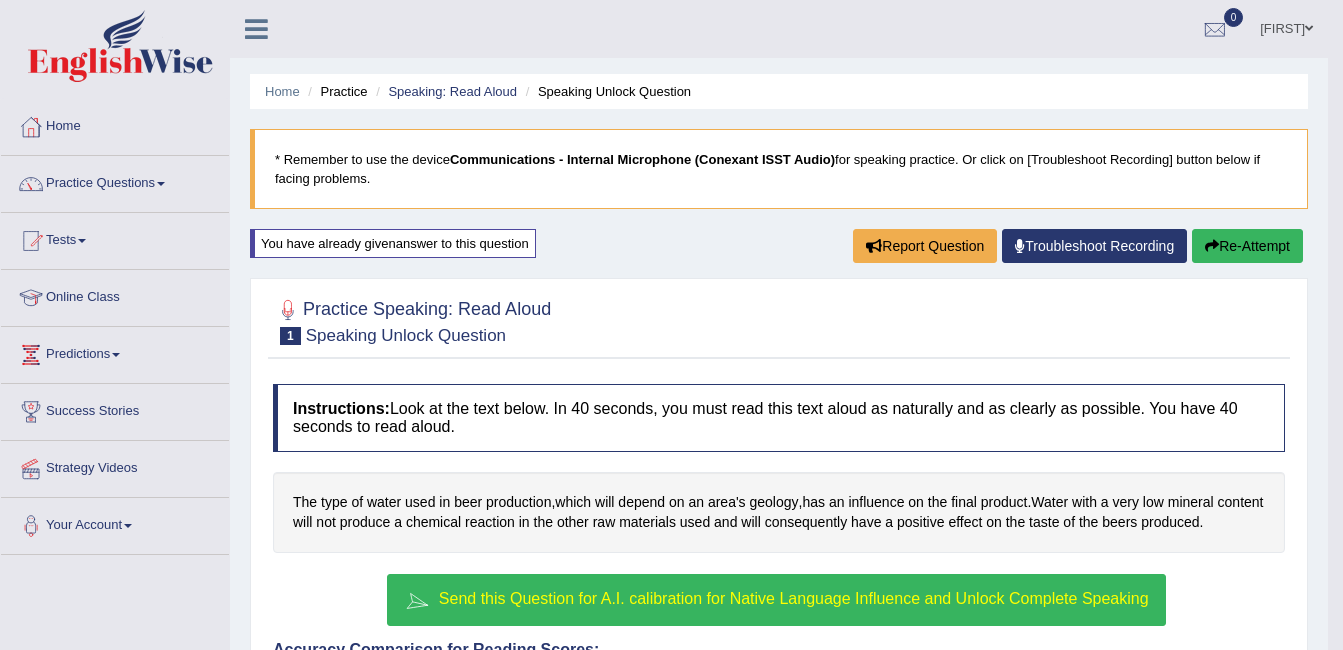 click on "Send this Question for A.I. calibration for Native Language Influence and Unlock Complete Speaking" at bounding box center (794, 598) 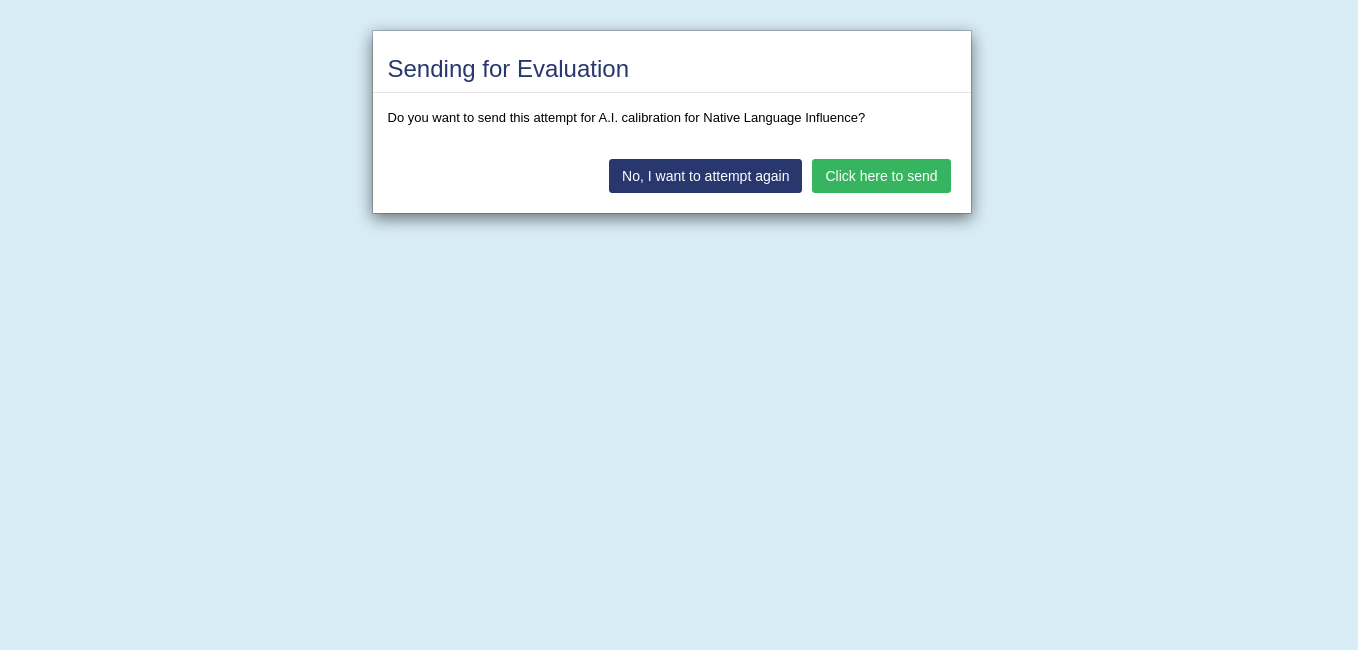 click on "Click here to send" at bounding box center [881, 176] 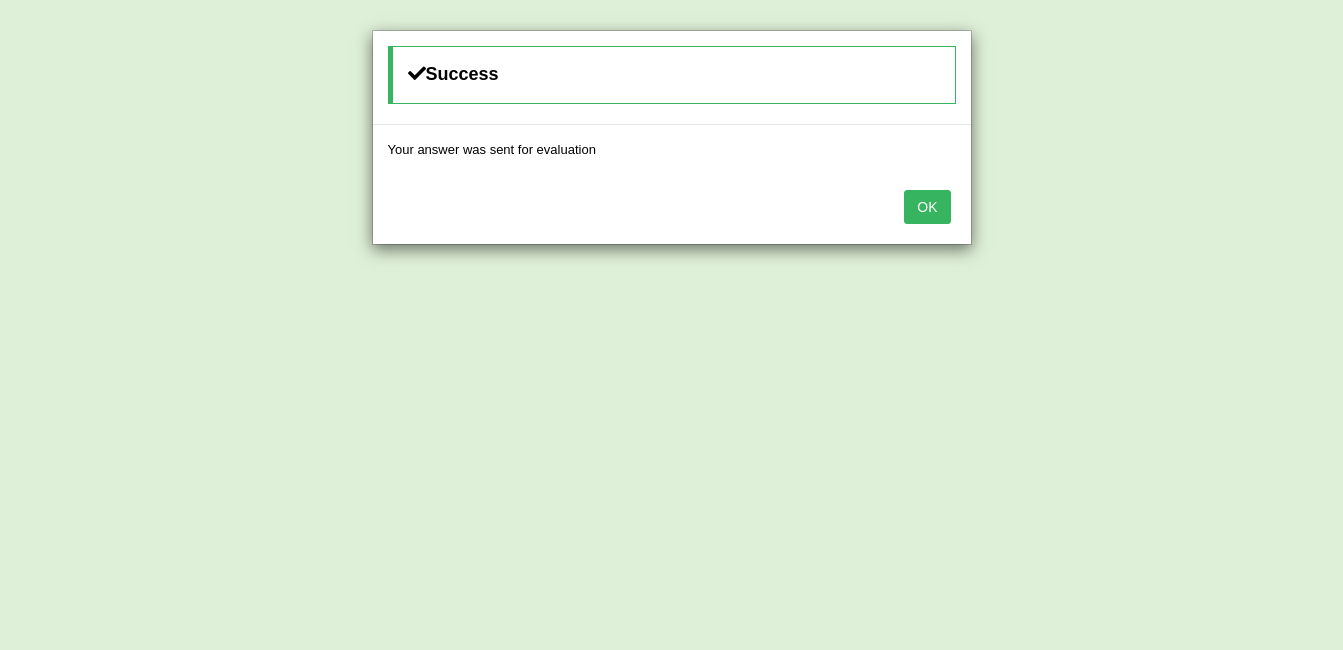 click on "OK" at bounding box center [927, 207] 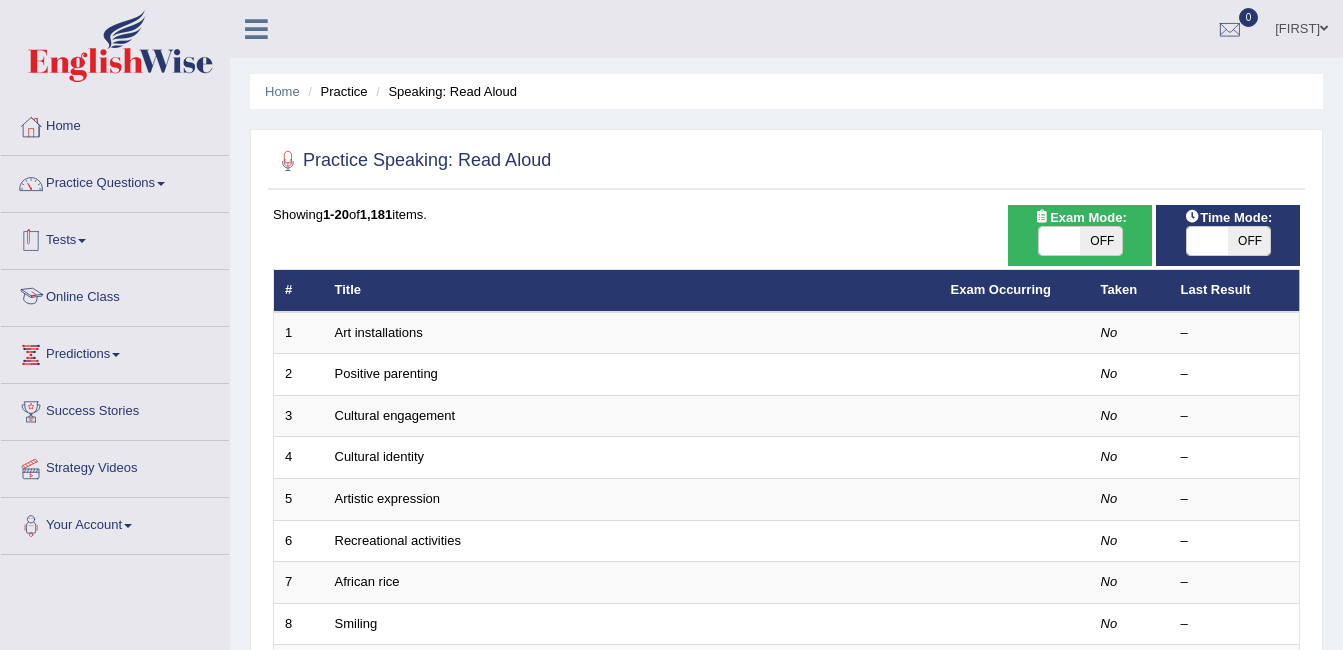 scroll, scrollTop: 0, scrollLeft: 0, axis: both 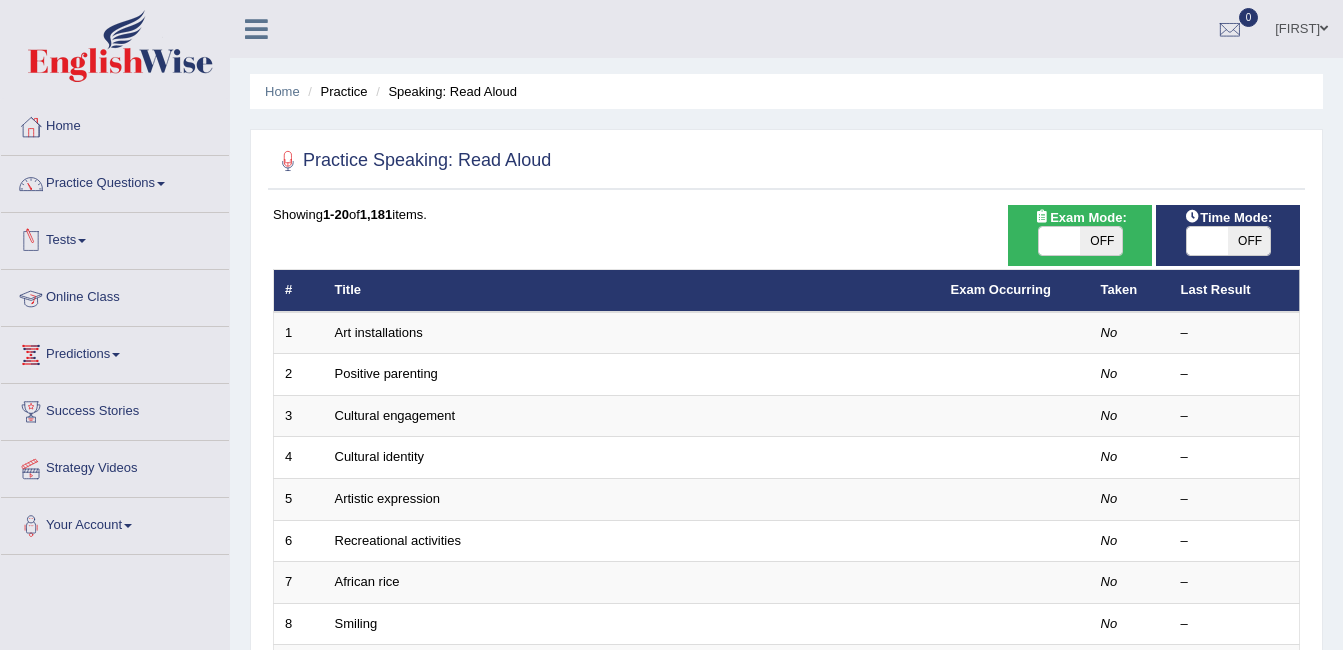 click on "Online Class" at bounding box center [115, 295] 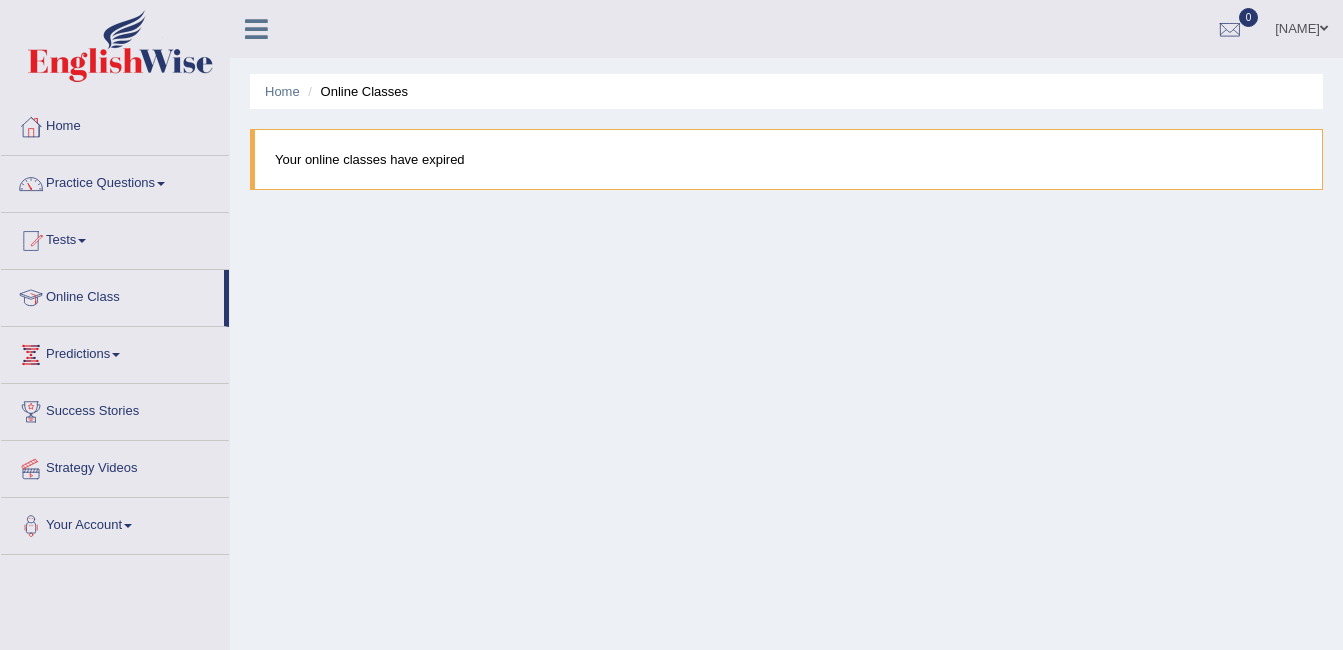 scroll, scrollTop: 0, scrollLeft: 0, axis: both 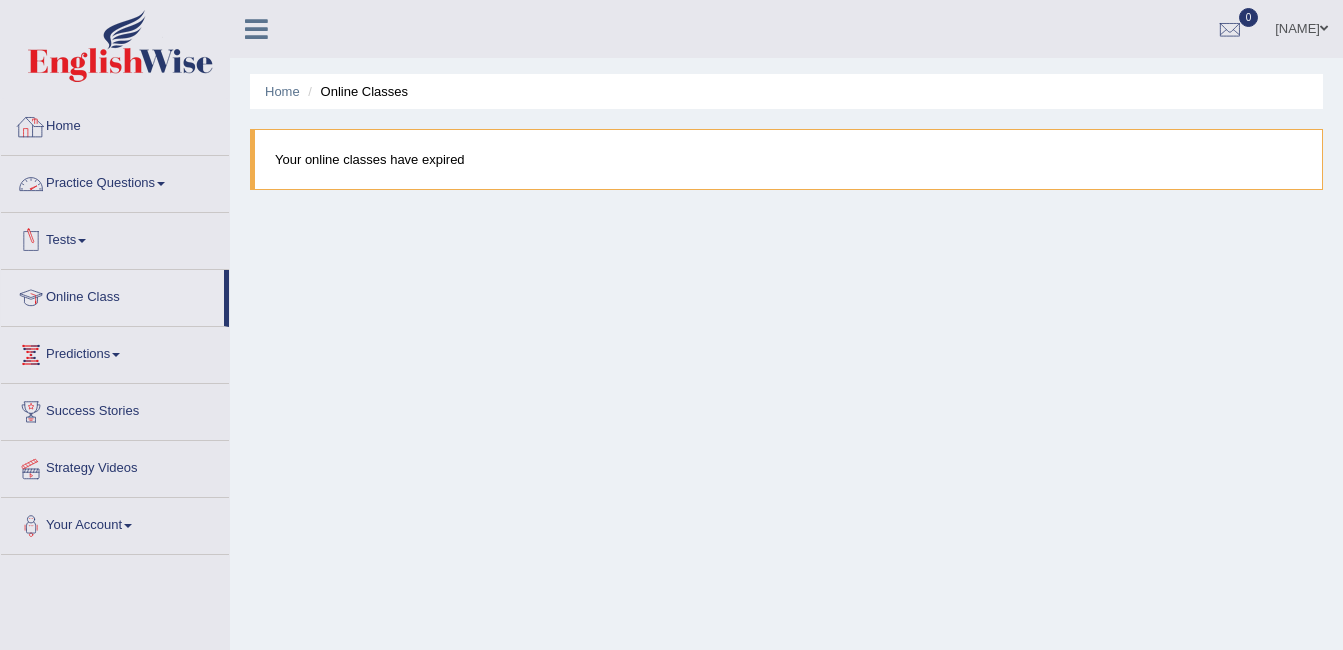 click on "Home" at bounding box center [115, 124] 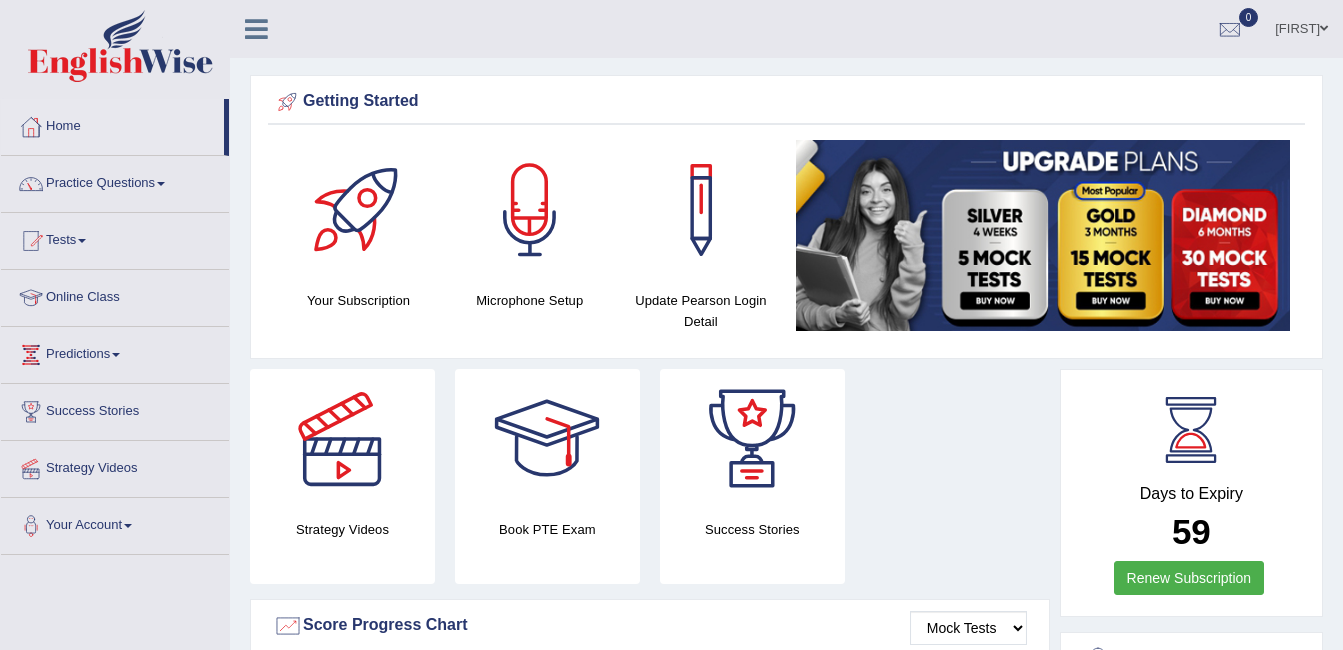 scroll, scrollTop: 0, scrollLeft: 0, axis: both 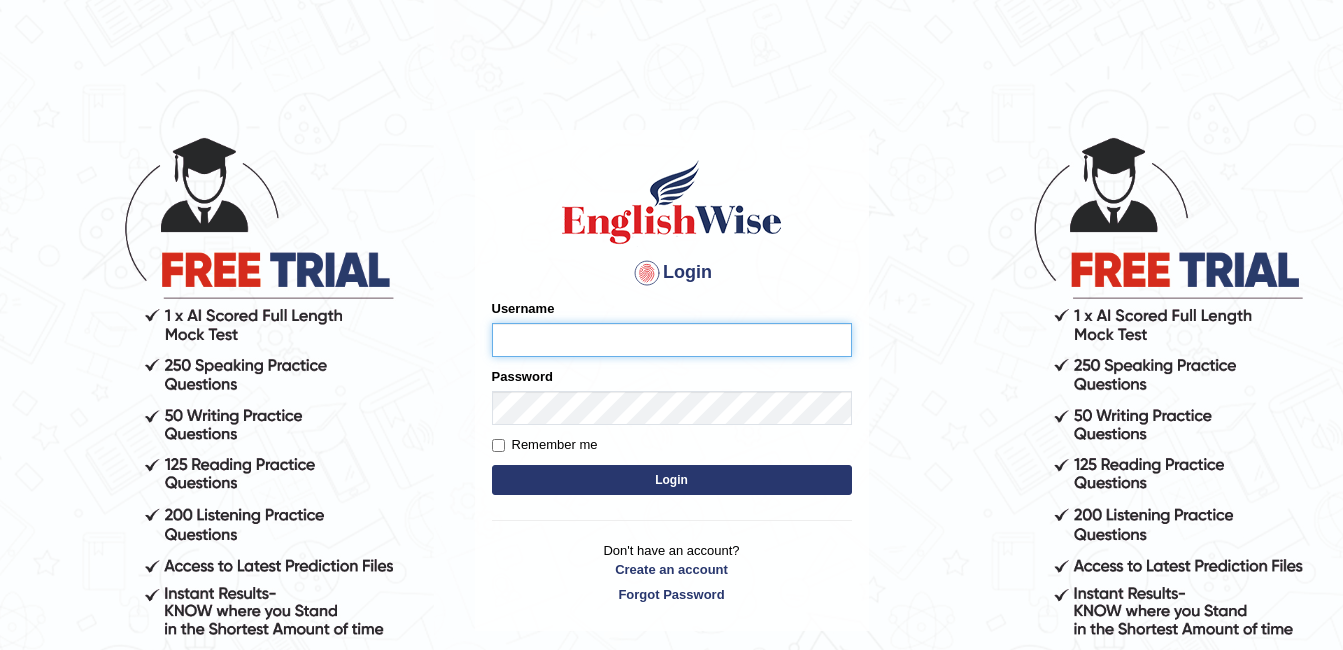 type on "ambikasharma" 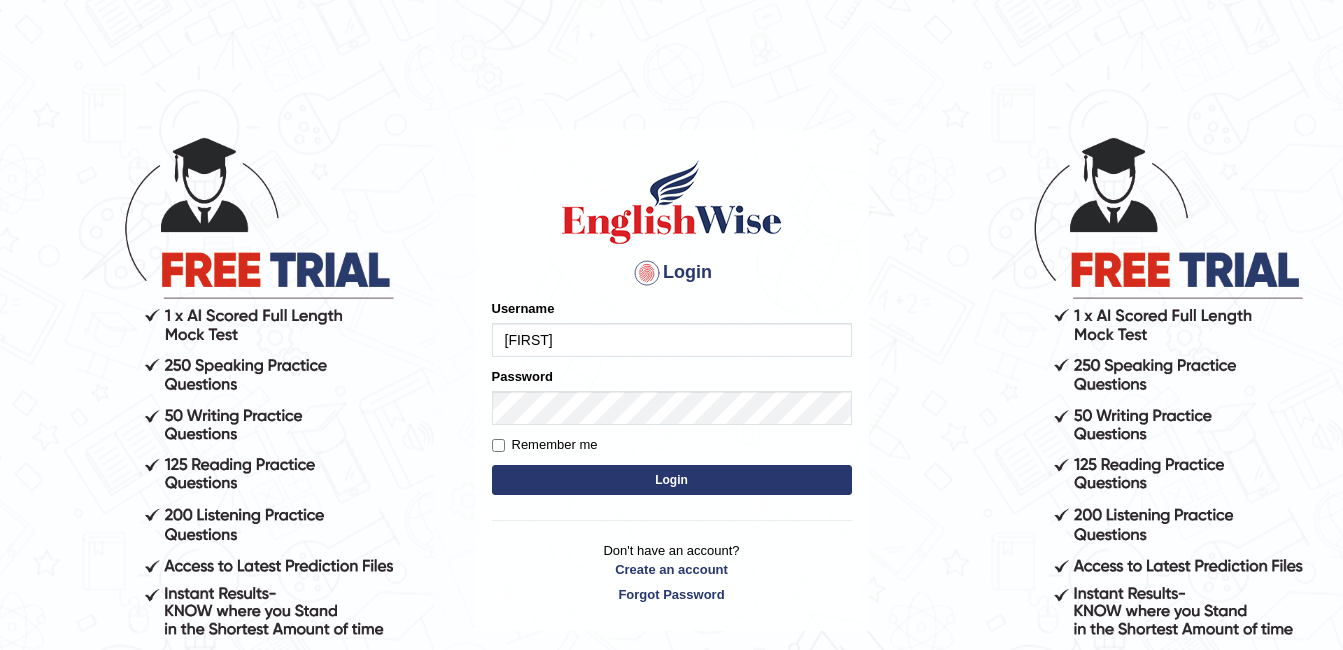 click on "Remember me" at bounding box center [545, 445] 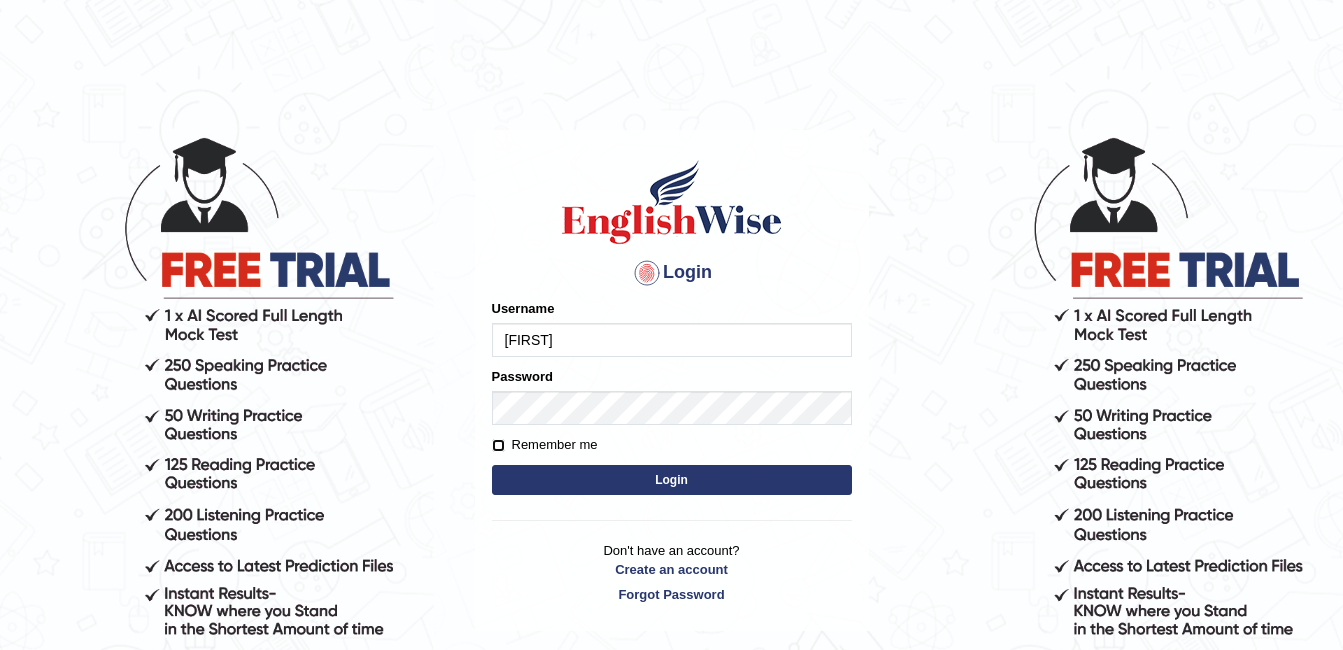 checkbox on "true" 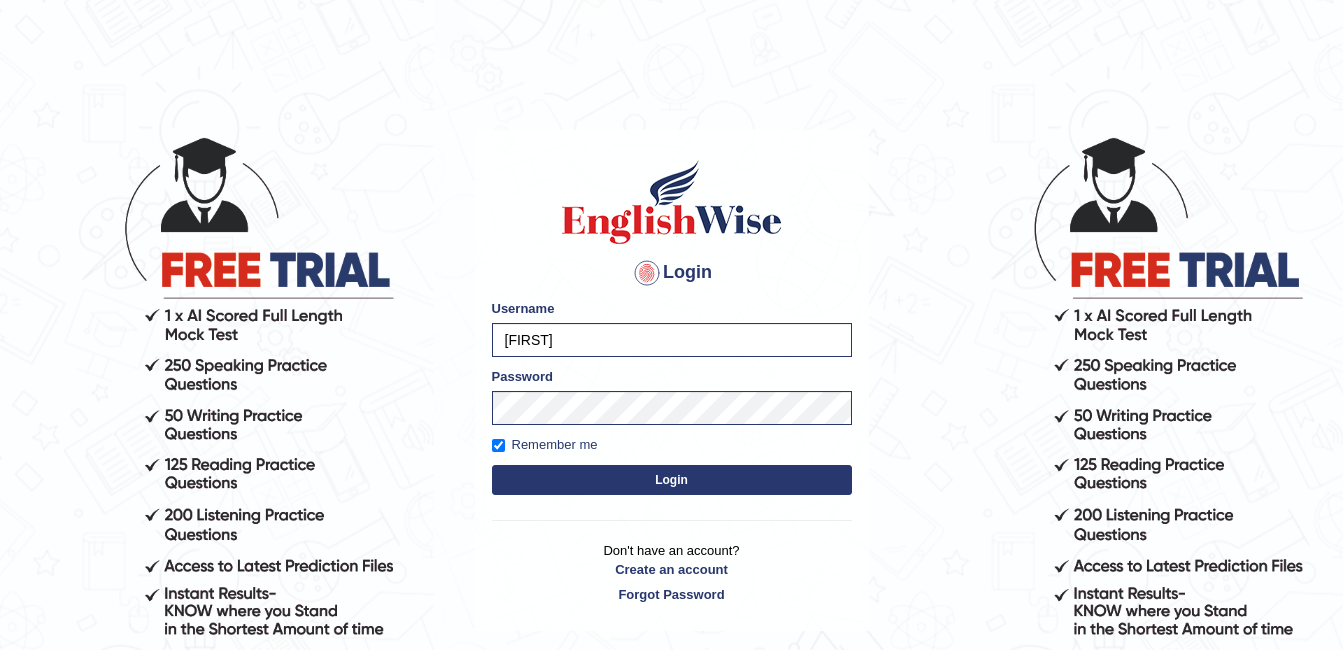 click on "Login" at bounding box center (672, 480) 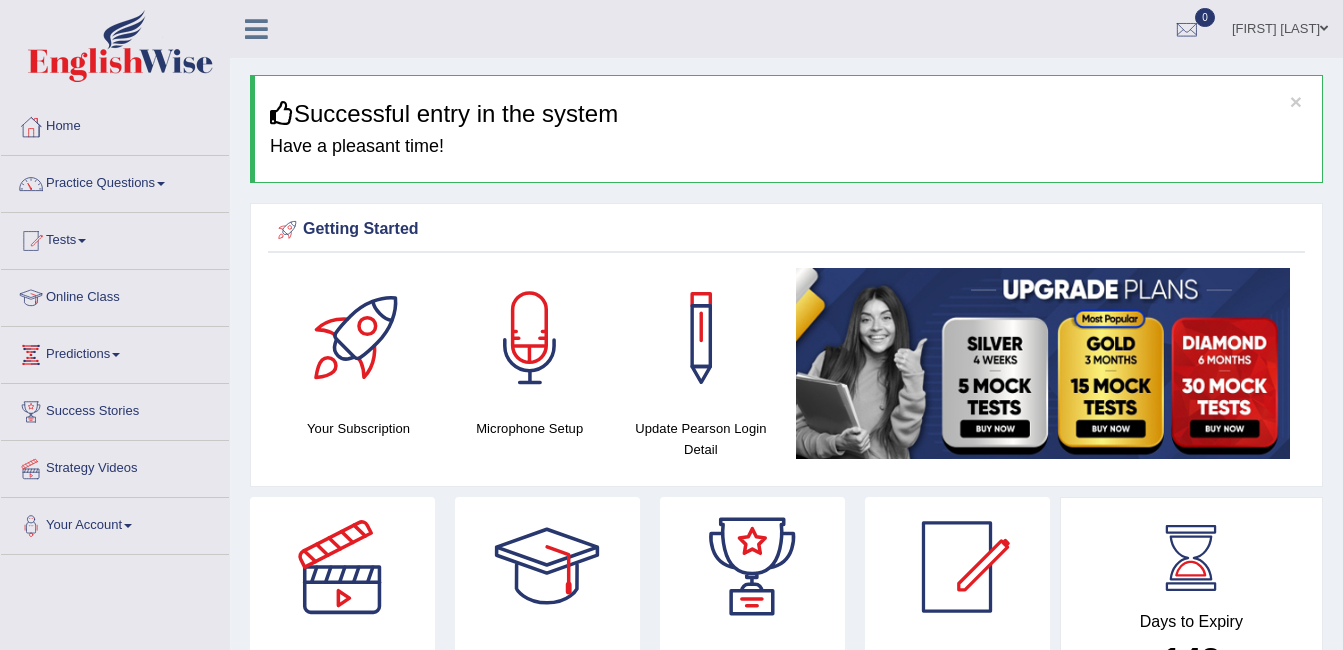 scroll, scrollTop: 0, scrollLeft: 0, axis: both 